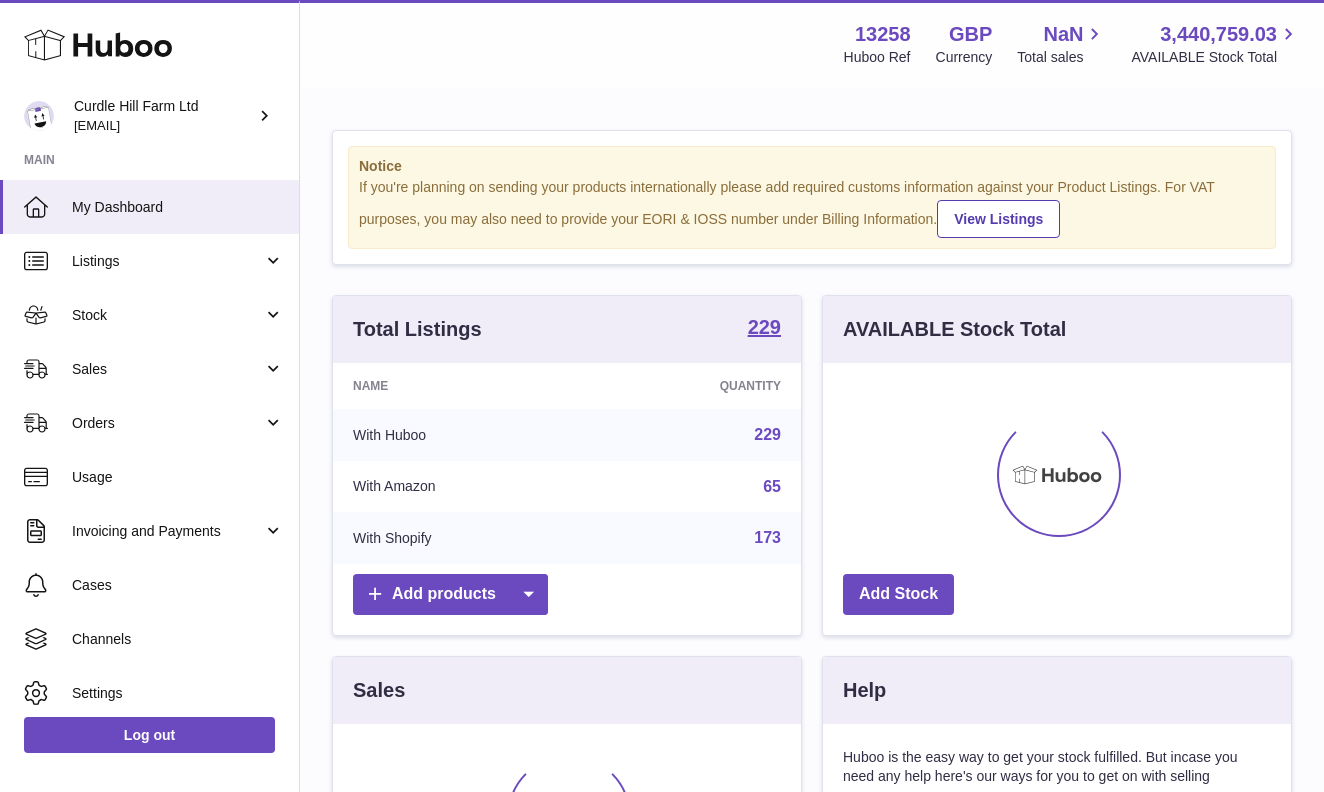 scroll, scrollTop: 0, scrollLeft: 0, axis: both 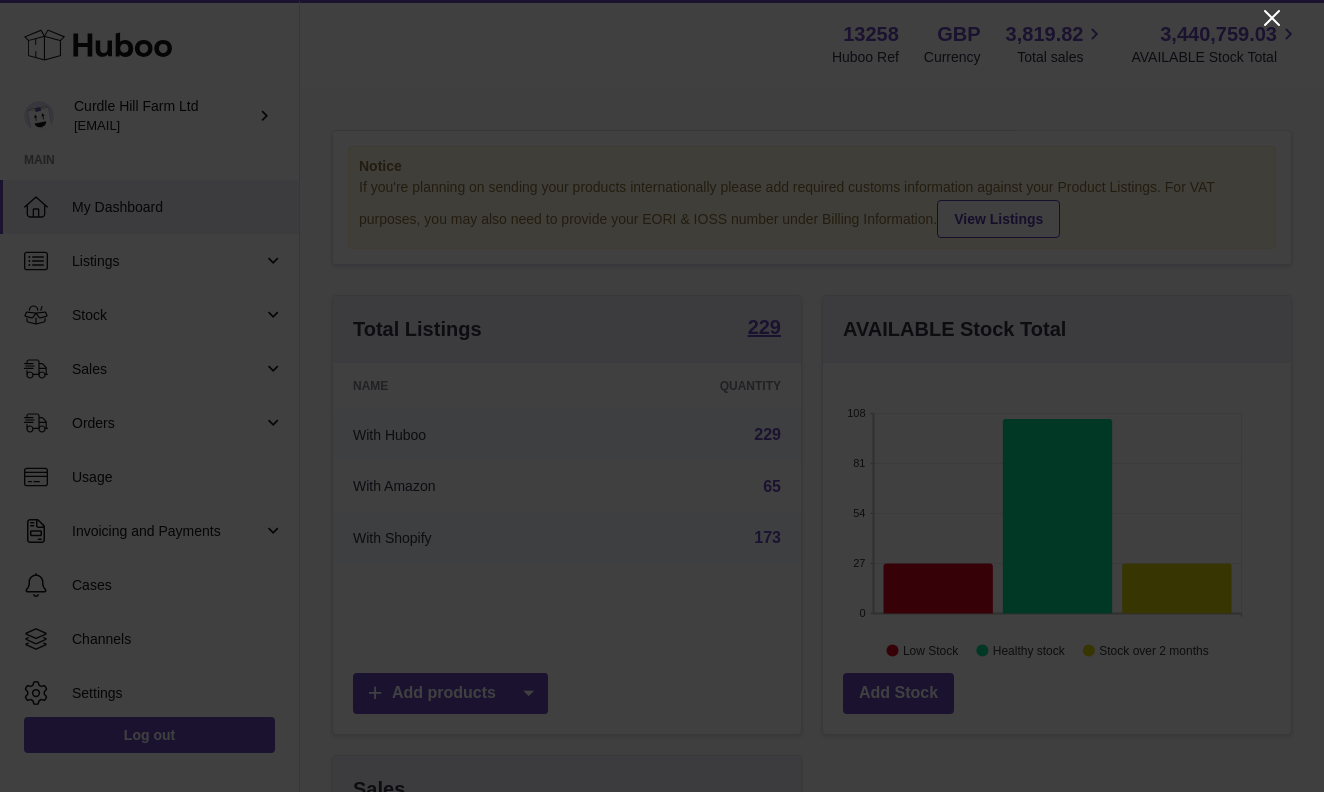 click 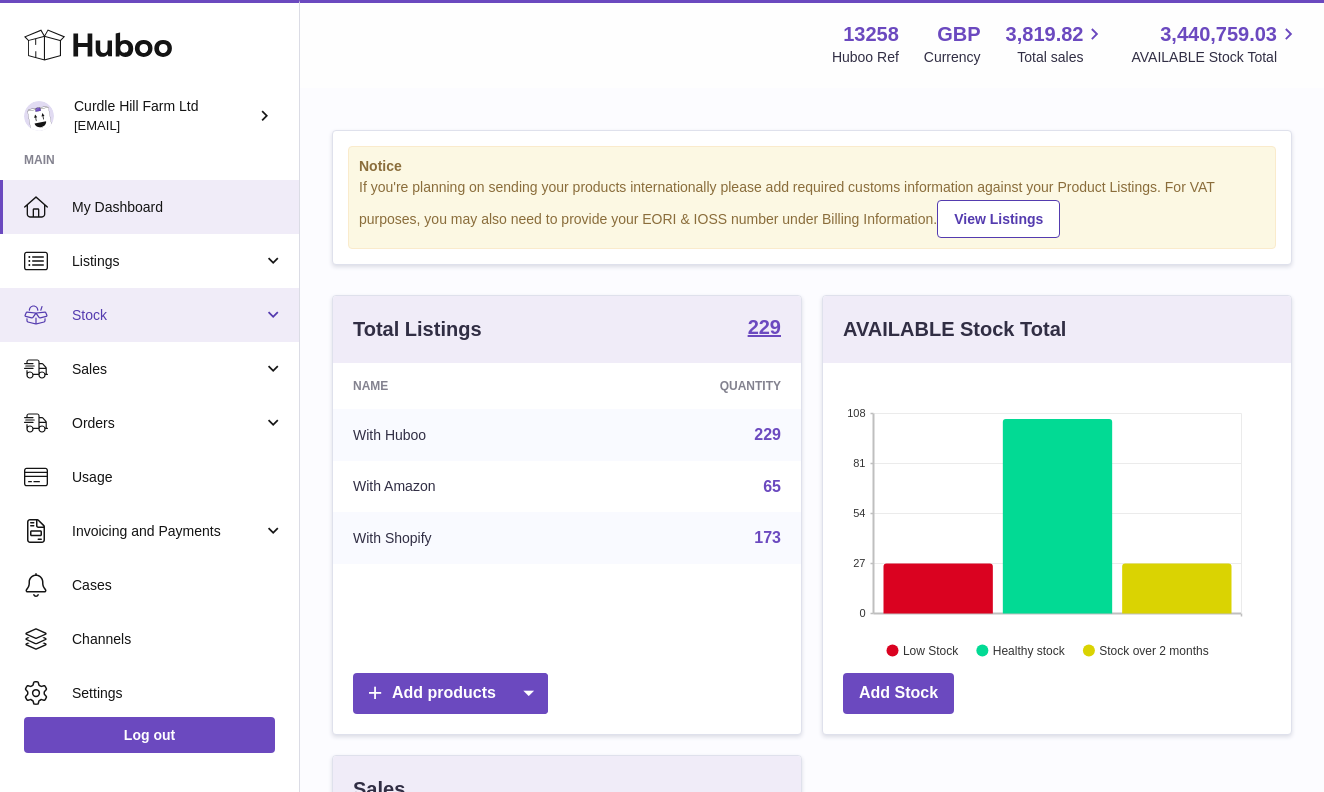 click on "Stock" at bounding box center (167, 315) 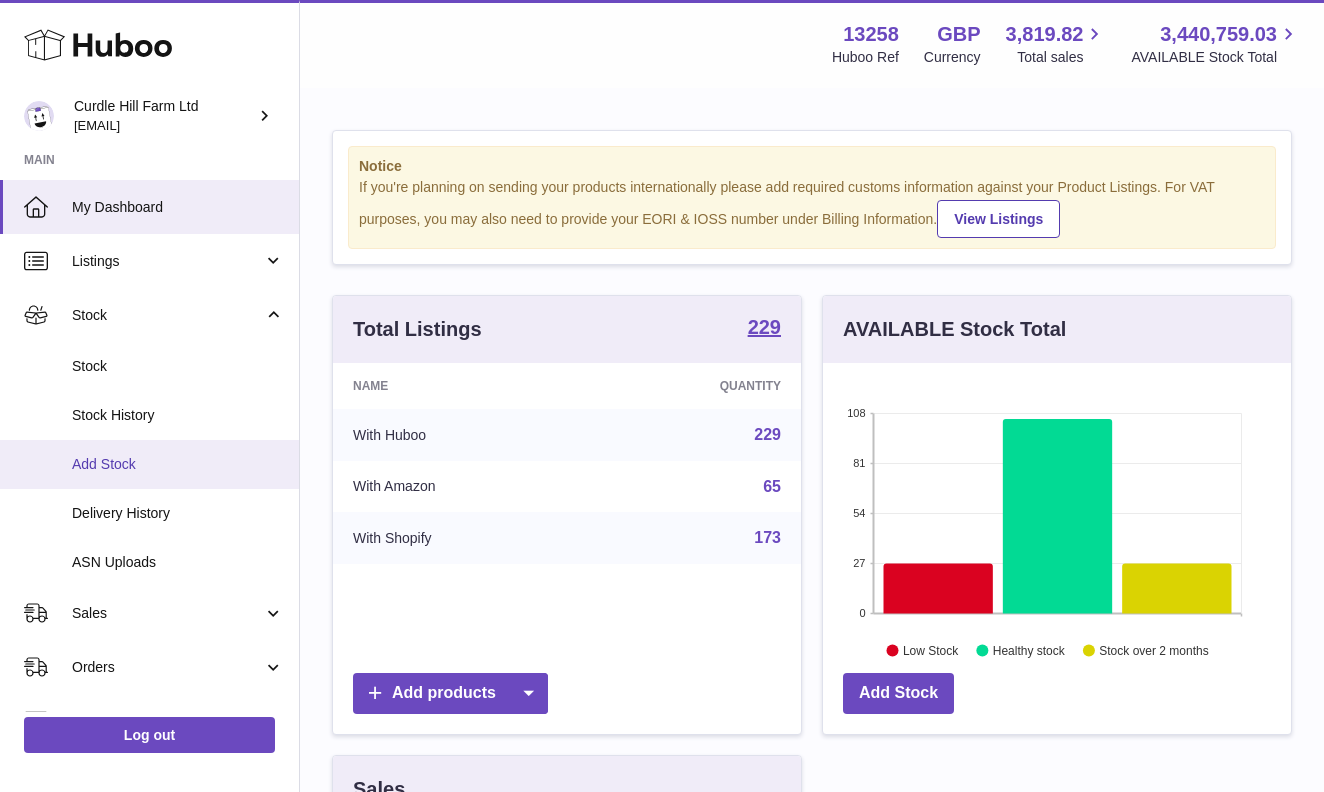 click on "Add Stock" at bounding box center (178, 464) 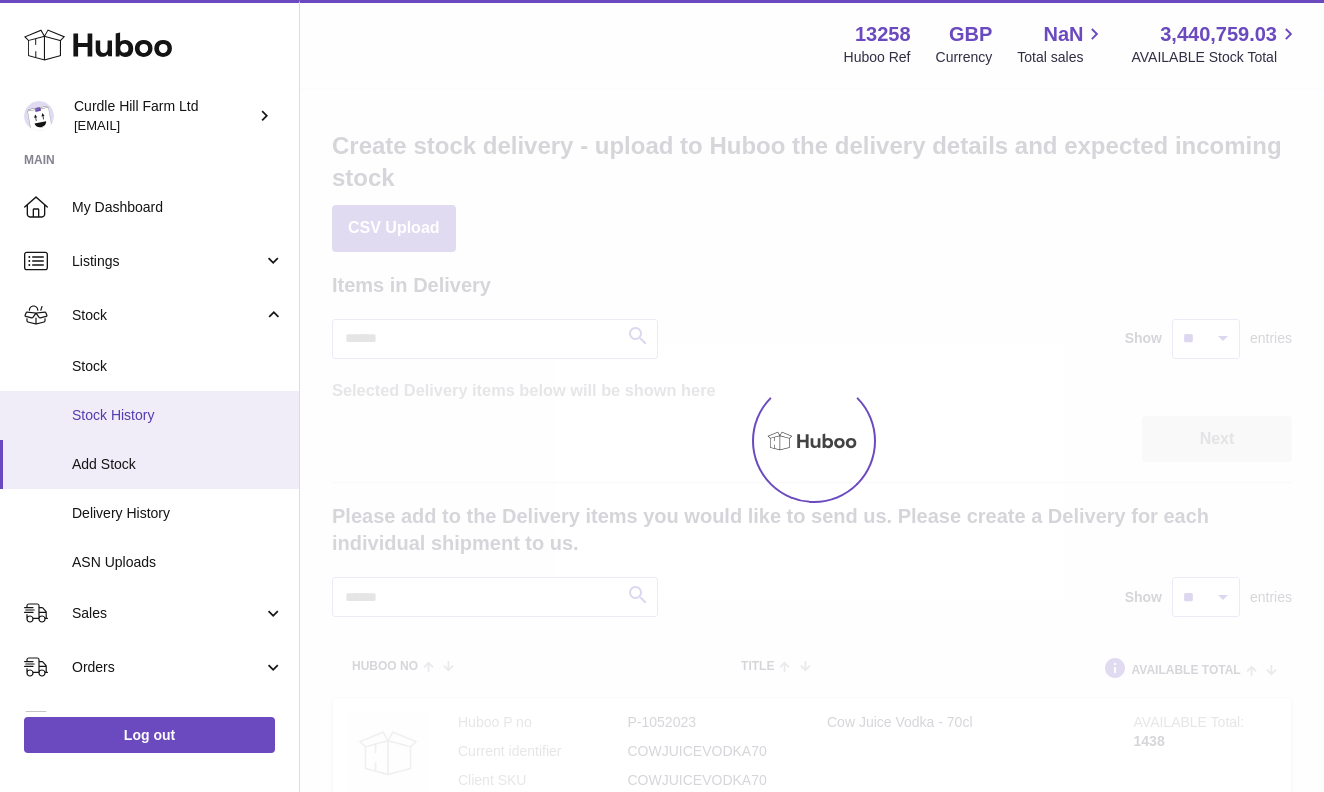 scroll, scrollTop: 0, scrollLeft: 0, axis: both 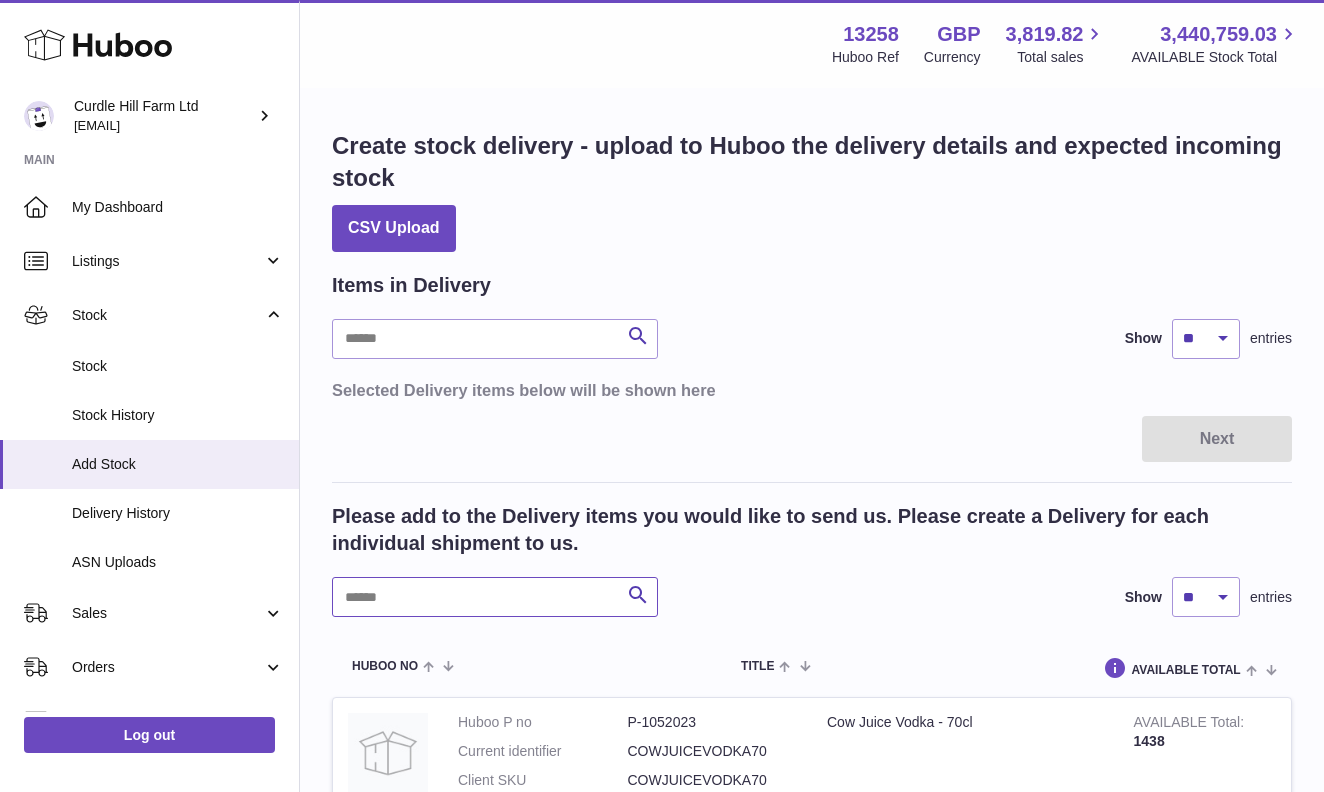 click at bounding box center [495, 597] 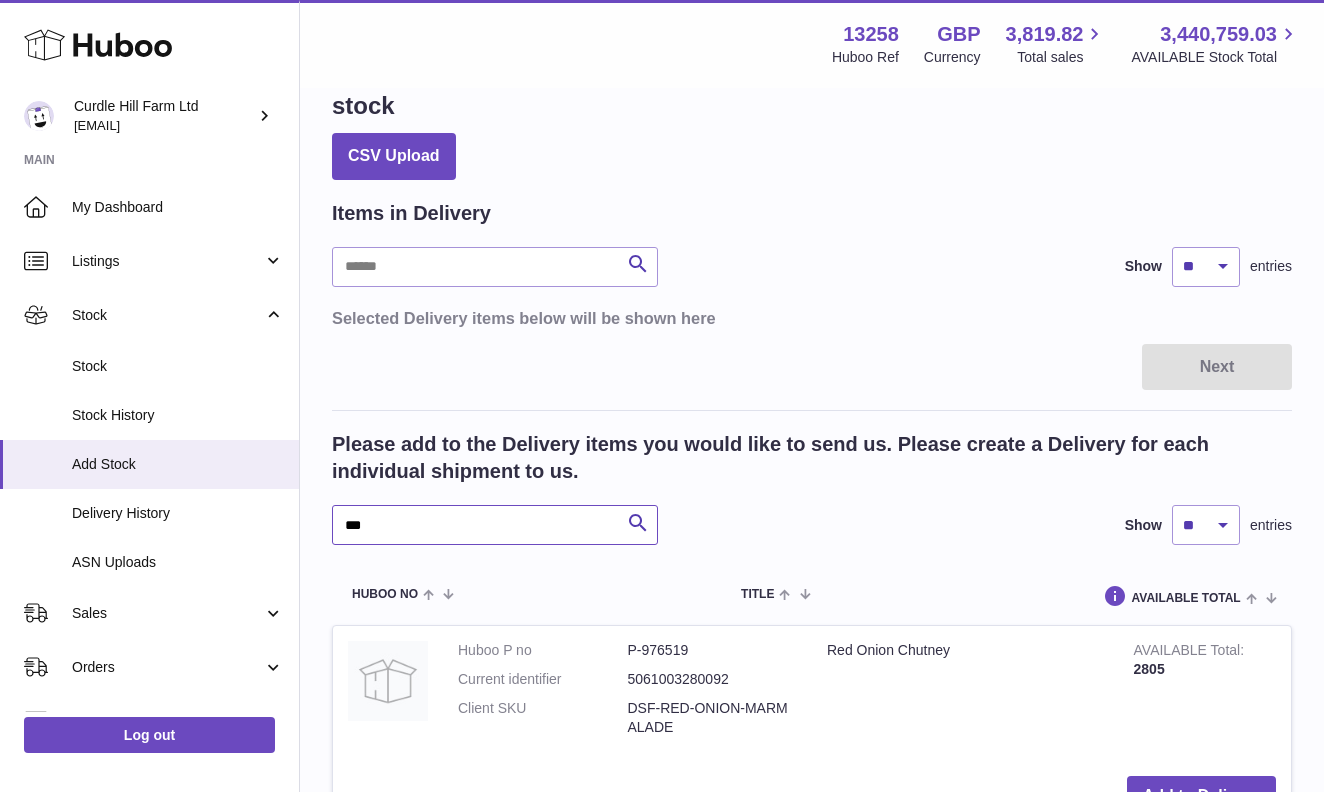 scroll, scrollTop: 139, scrollLeft: 0, axis: vertical 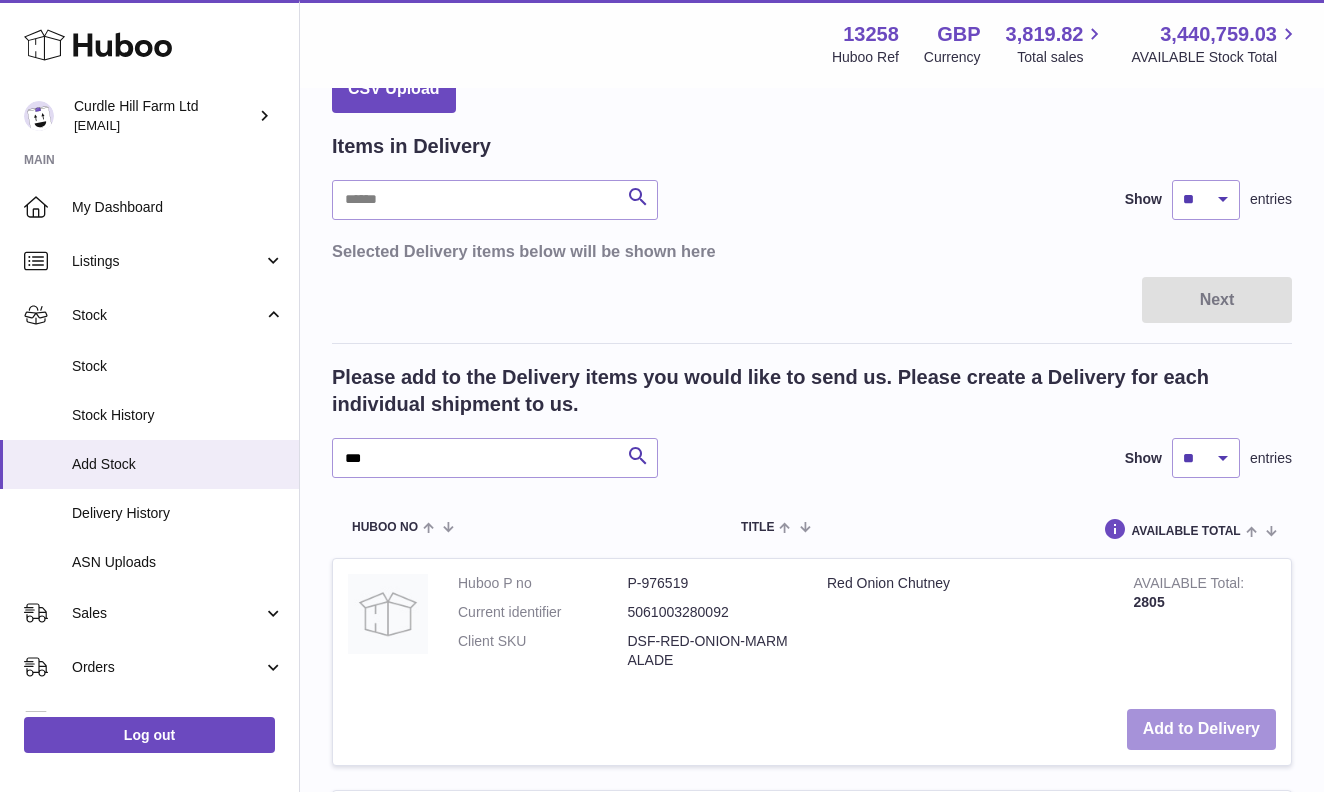 click on "Add to Delivery" at bounding box center [1201, 729] 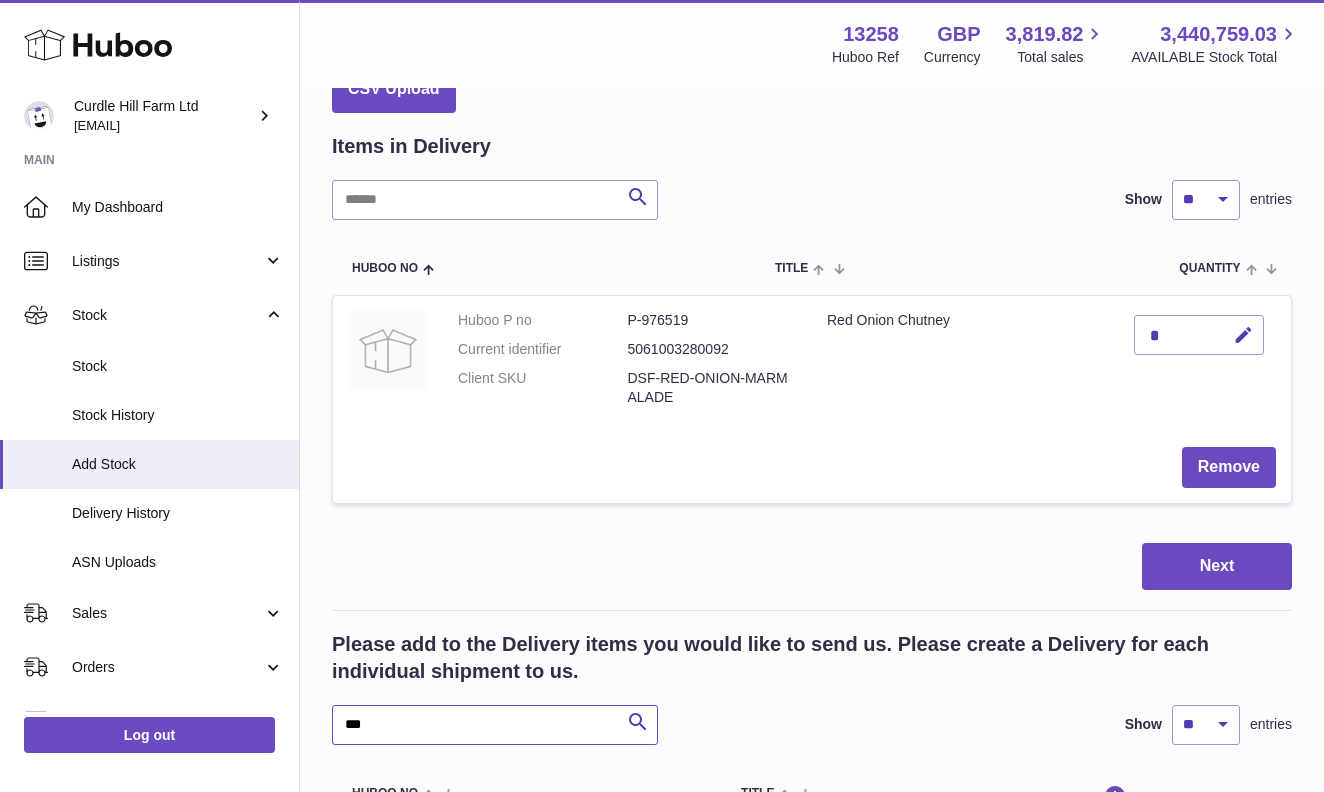 click on "***" at bounding box center (495, 725) 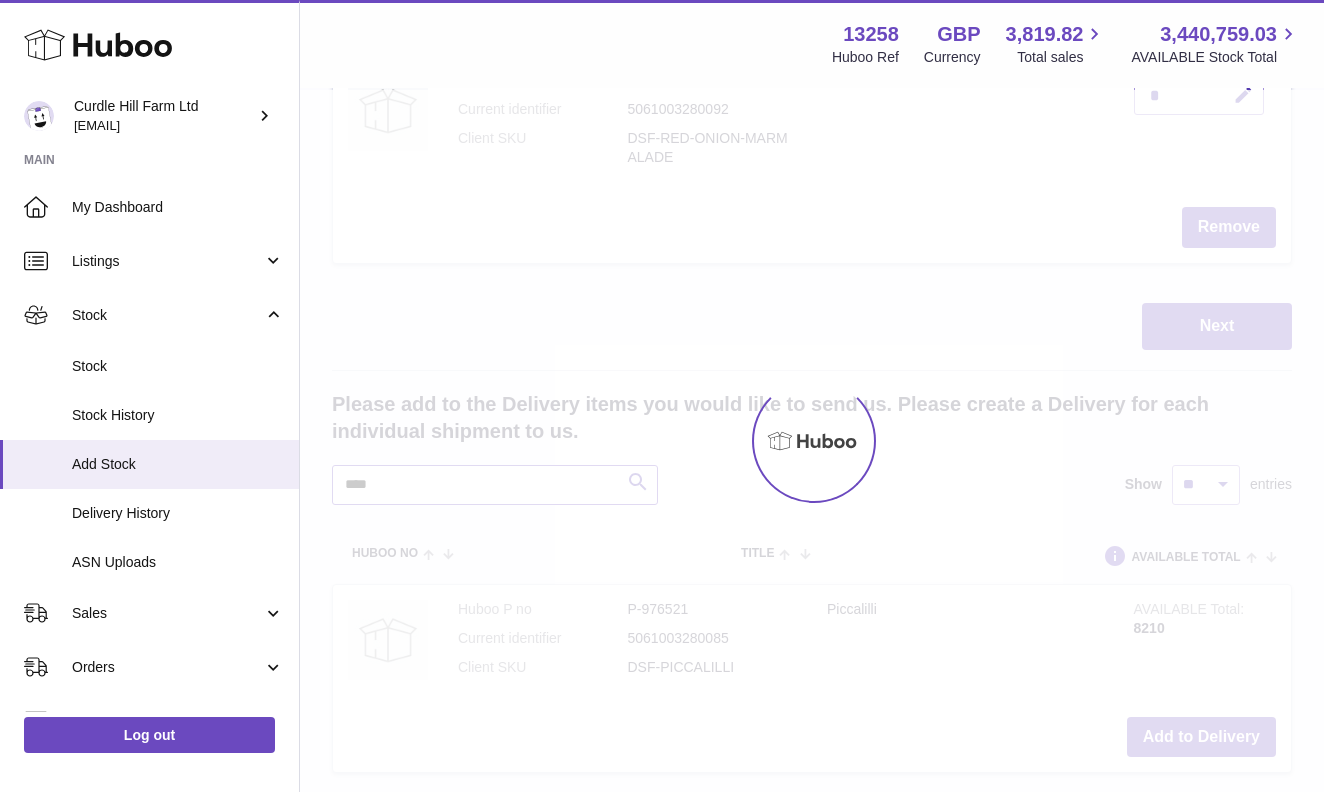 scroll, scrollTop: 365, scrollLeft: 0, axis: vertical 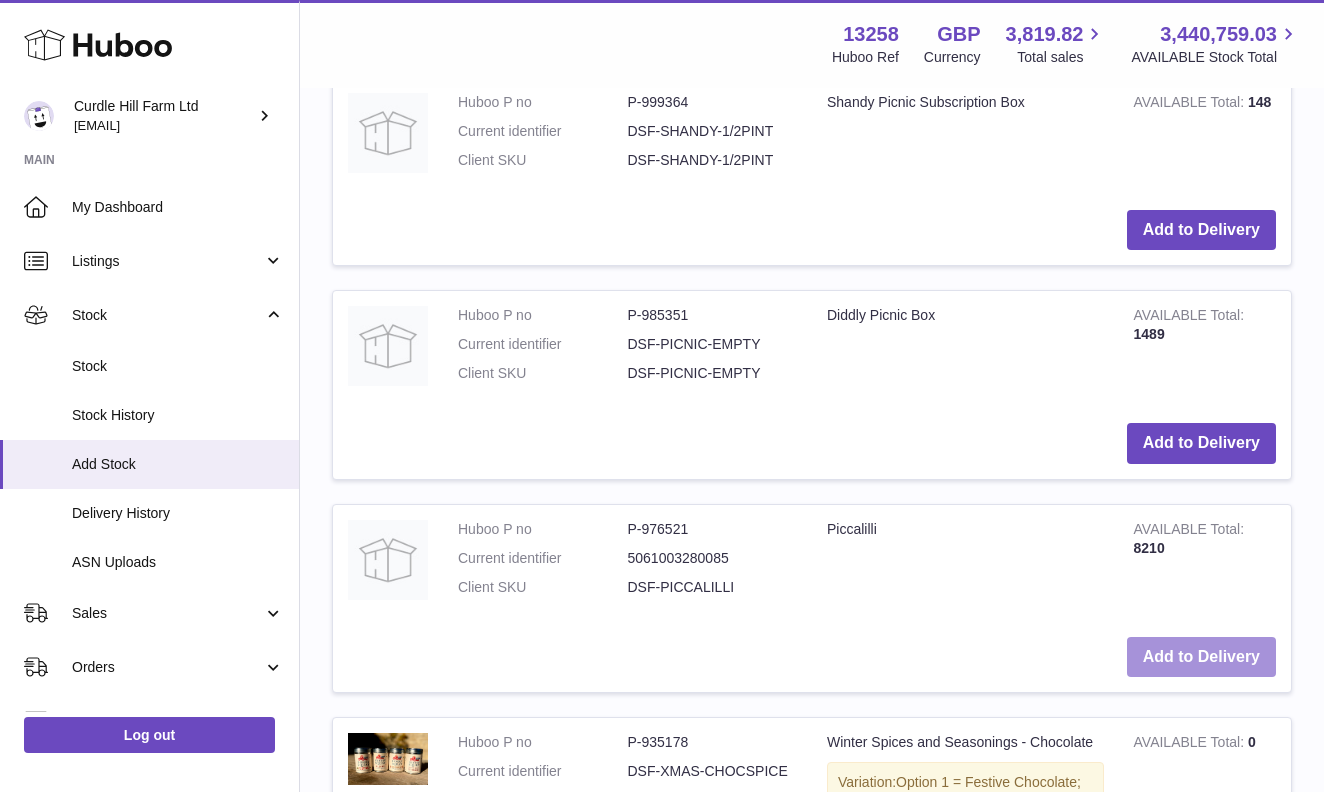 click on "Add to Delivery" at bounding box center (1201, 657) 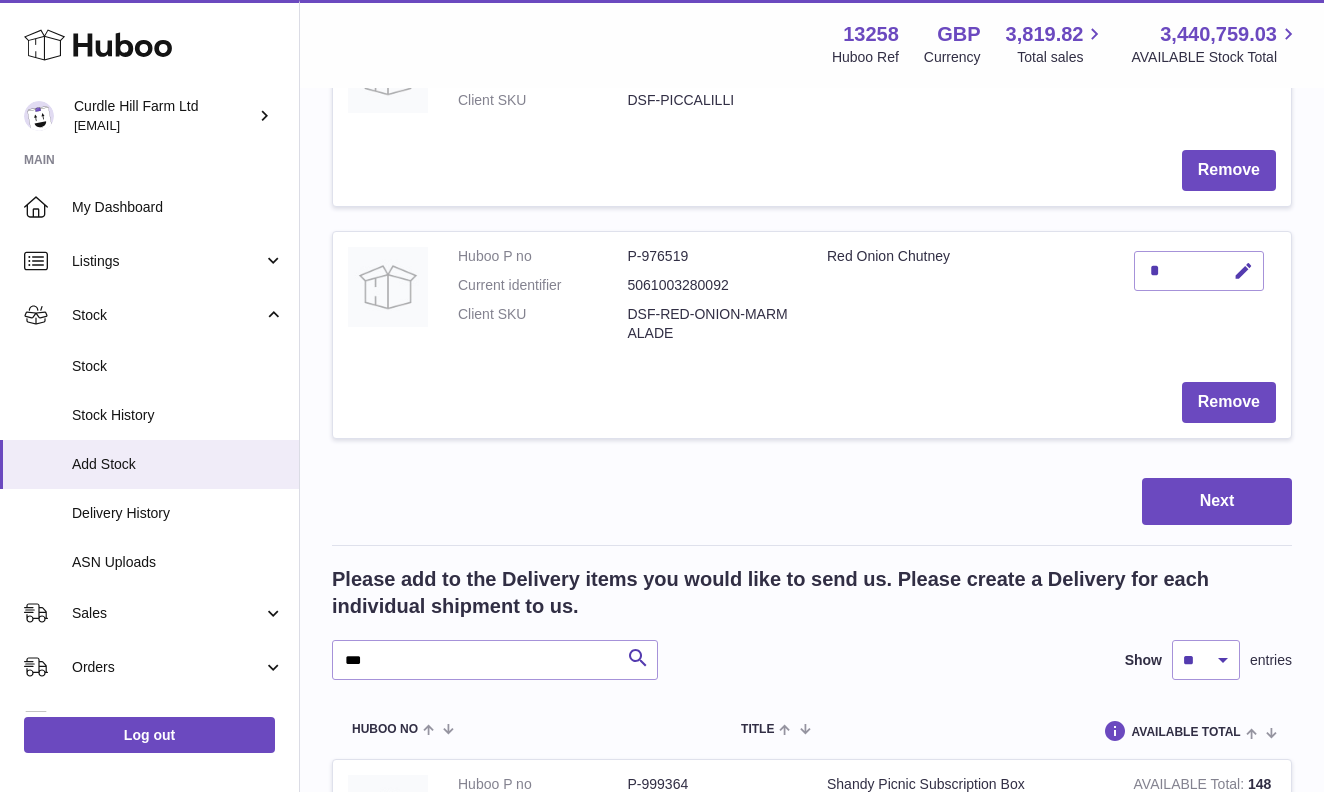 scroll, scrollTop: 550, scrollLeft: 0, axis: vertical 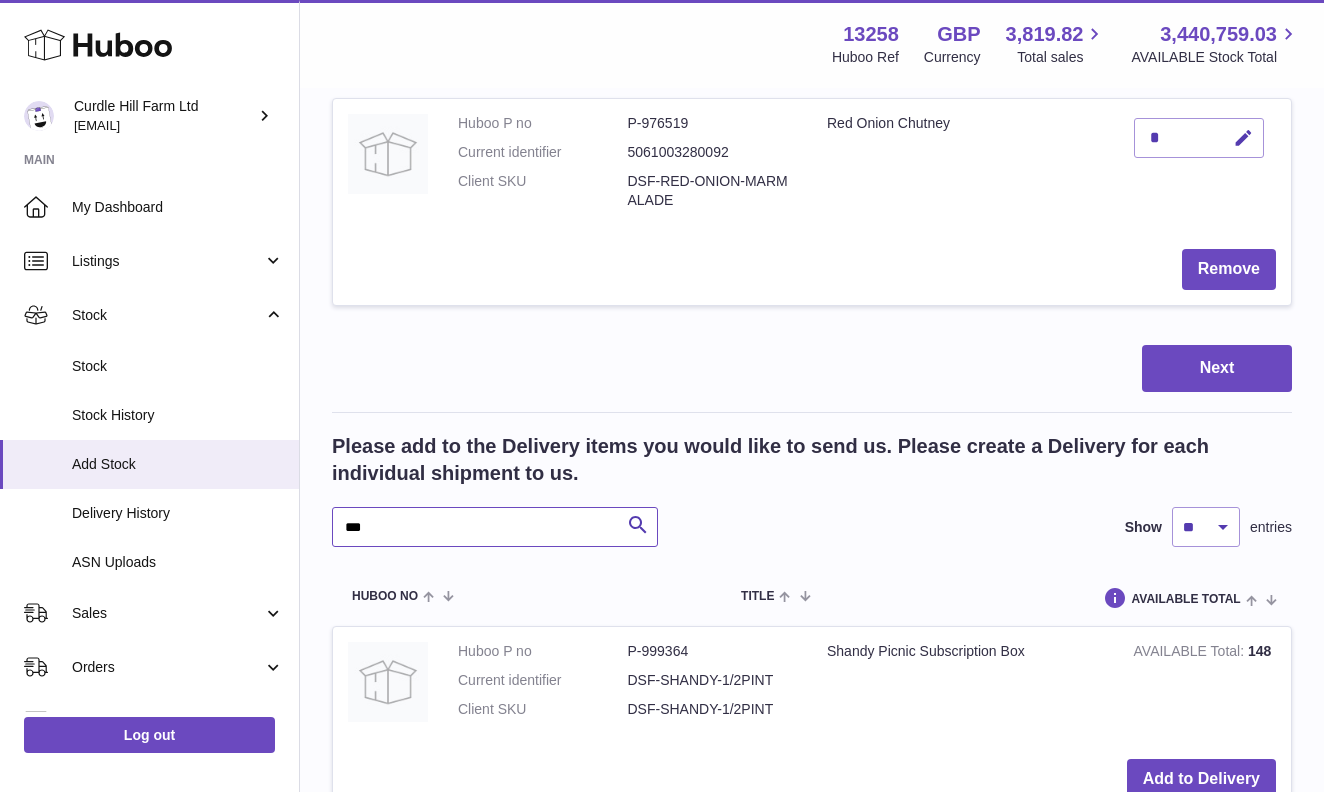 click on "***" at bounding box center [495, 527] 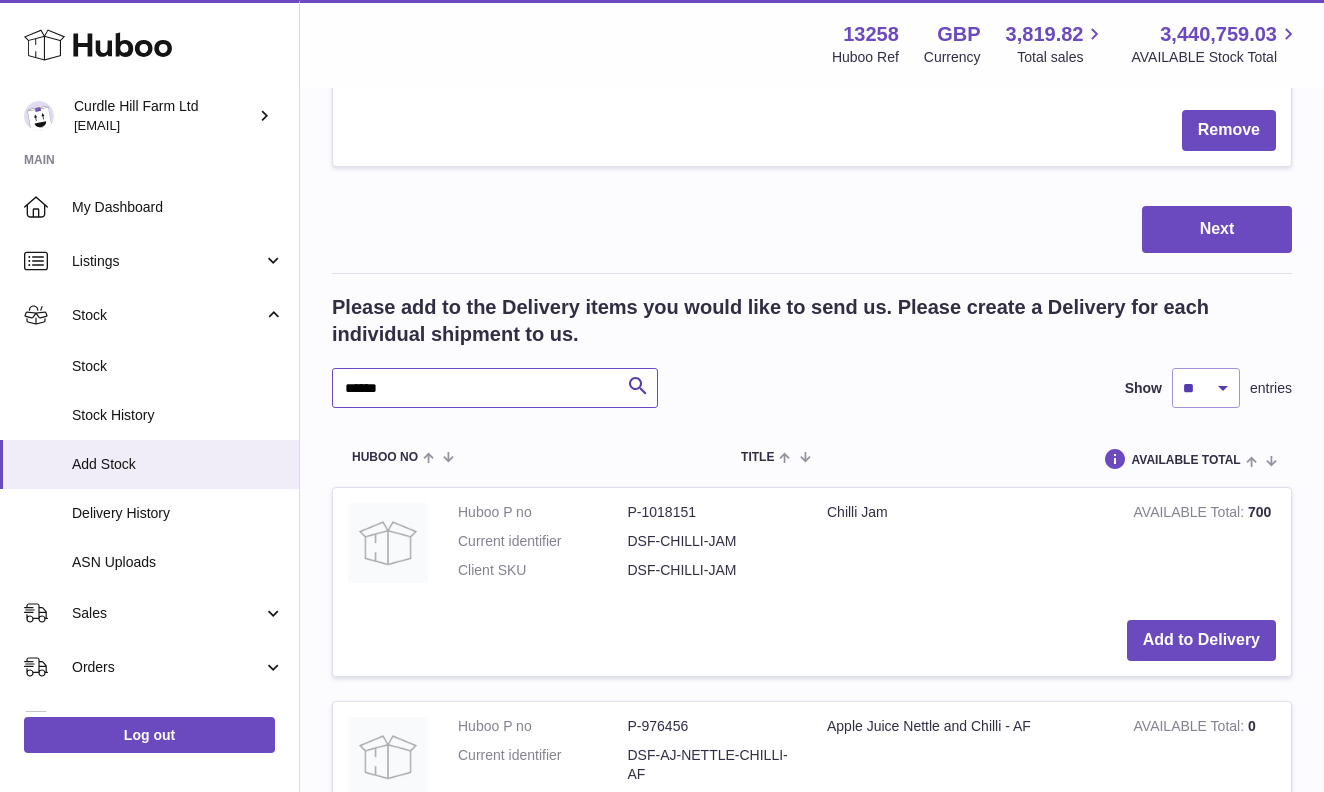 scroll, scrollTop: 712, scrollLeft: 0, axis: vertical 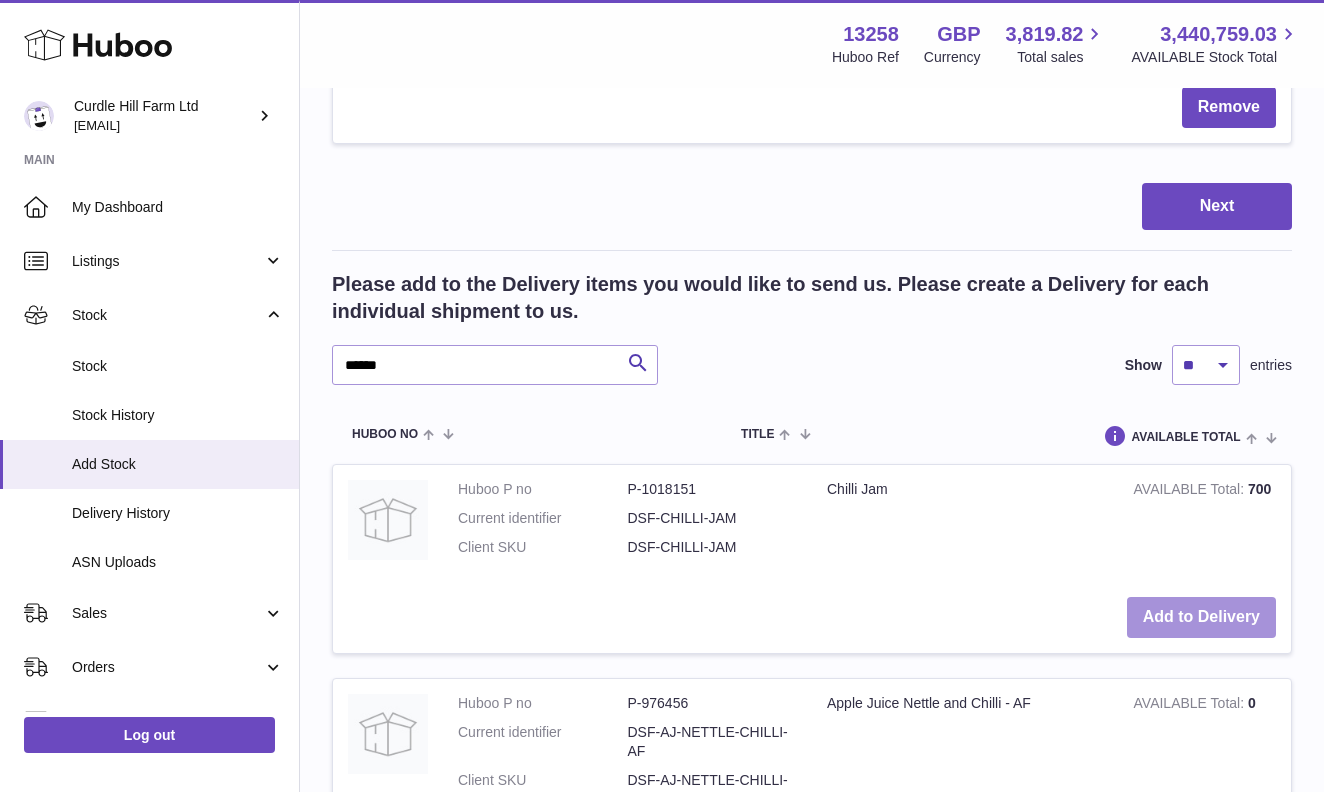 click on "Add to Delivery" at bounding box center [1201, 617] 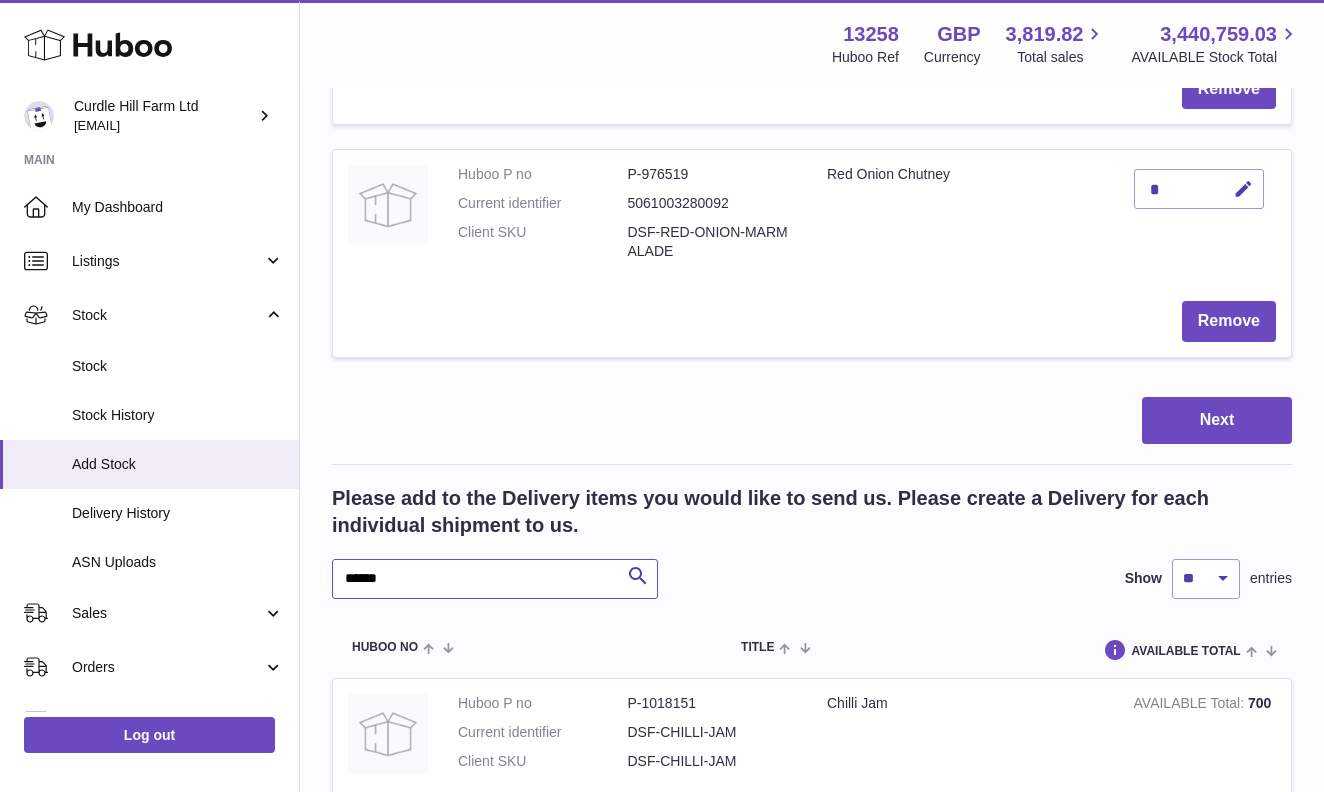 click on "******" at bounding box center (495, 579) 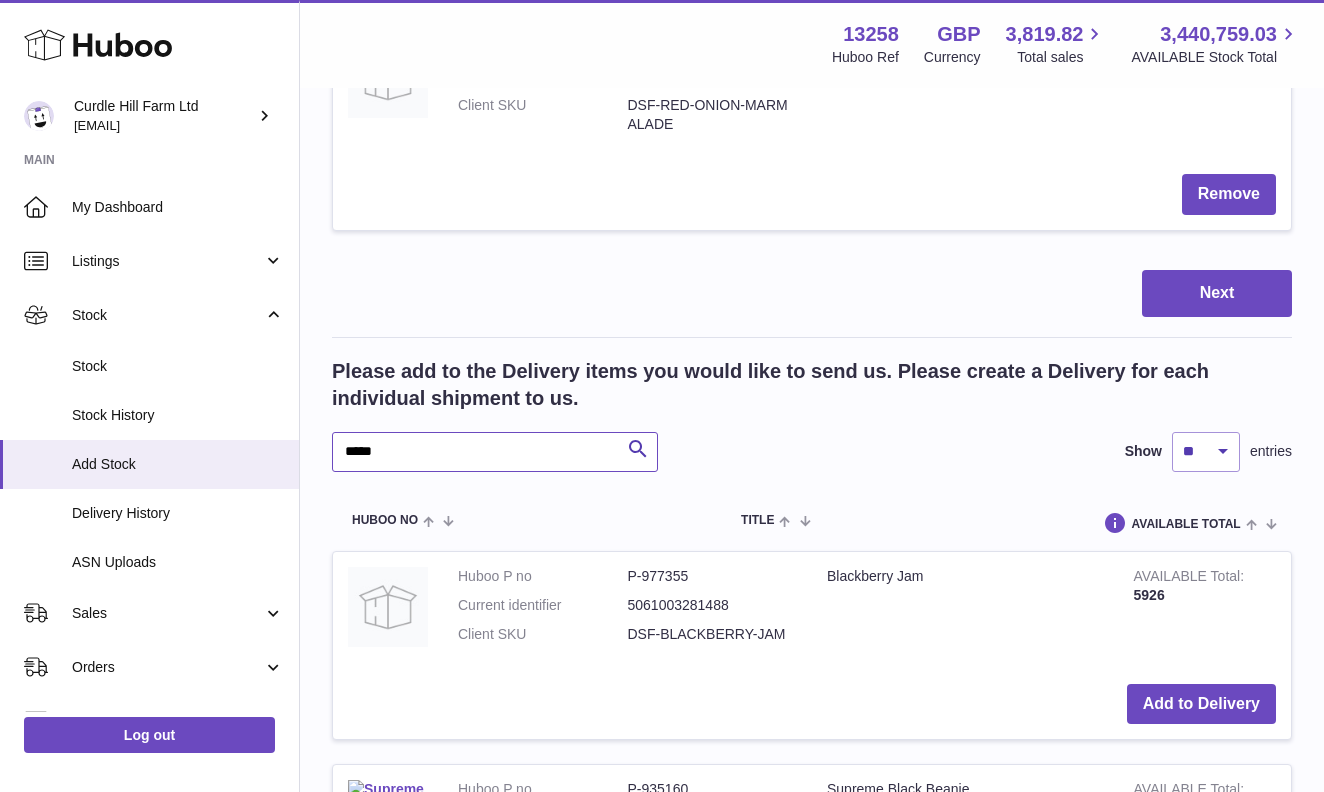scroll, scrollTop: 901, scrollLeft: 0, axis: vertical 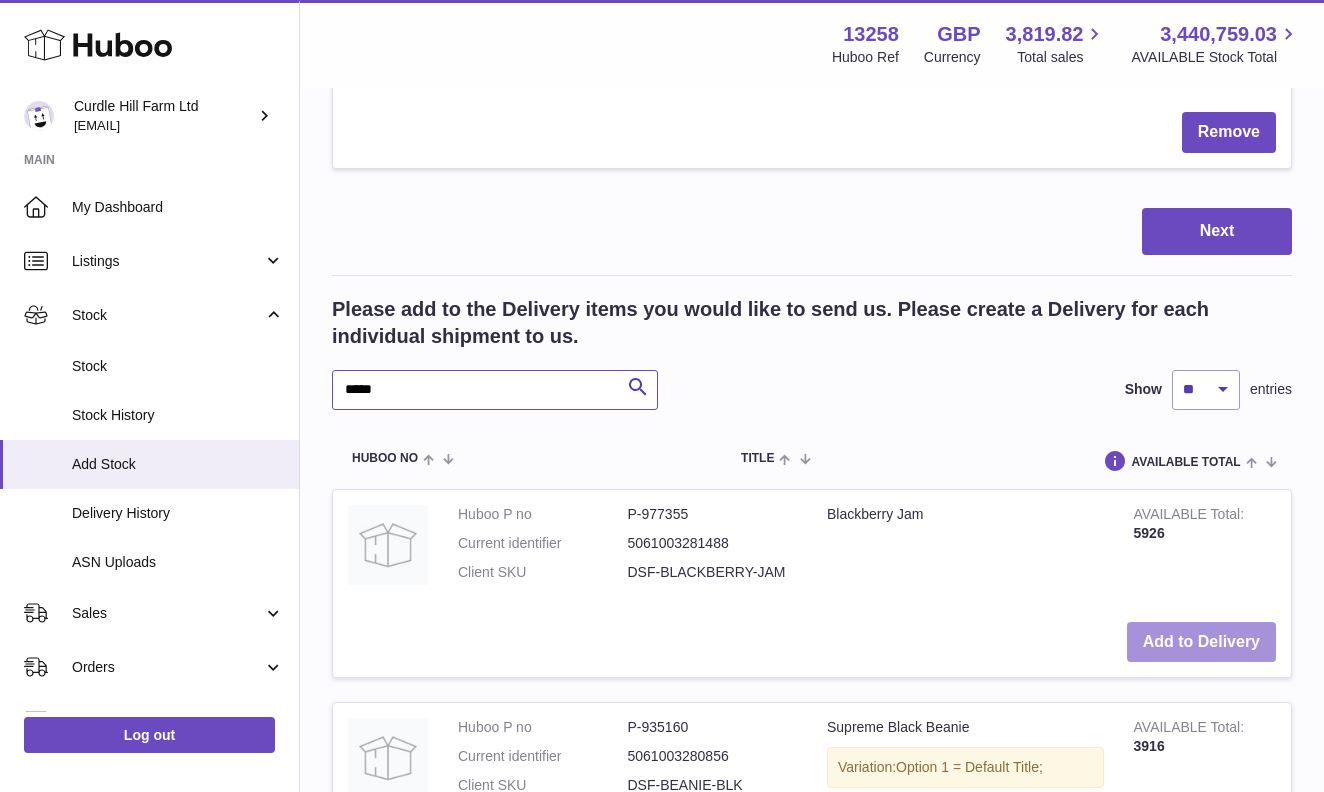 type on "*****" 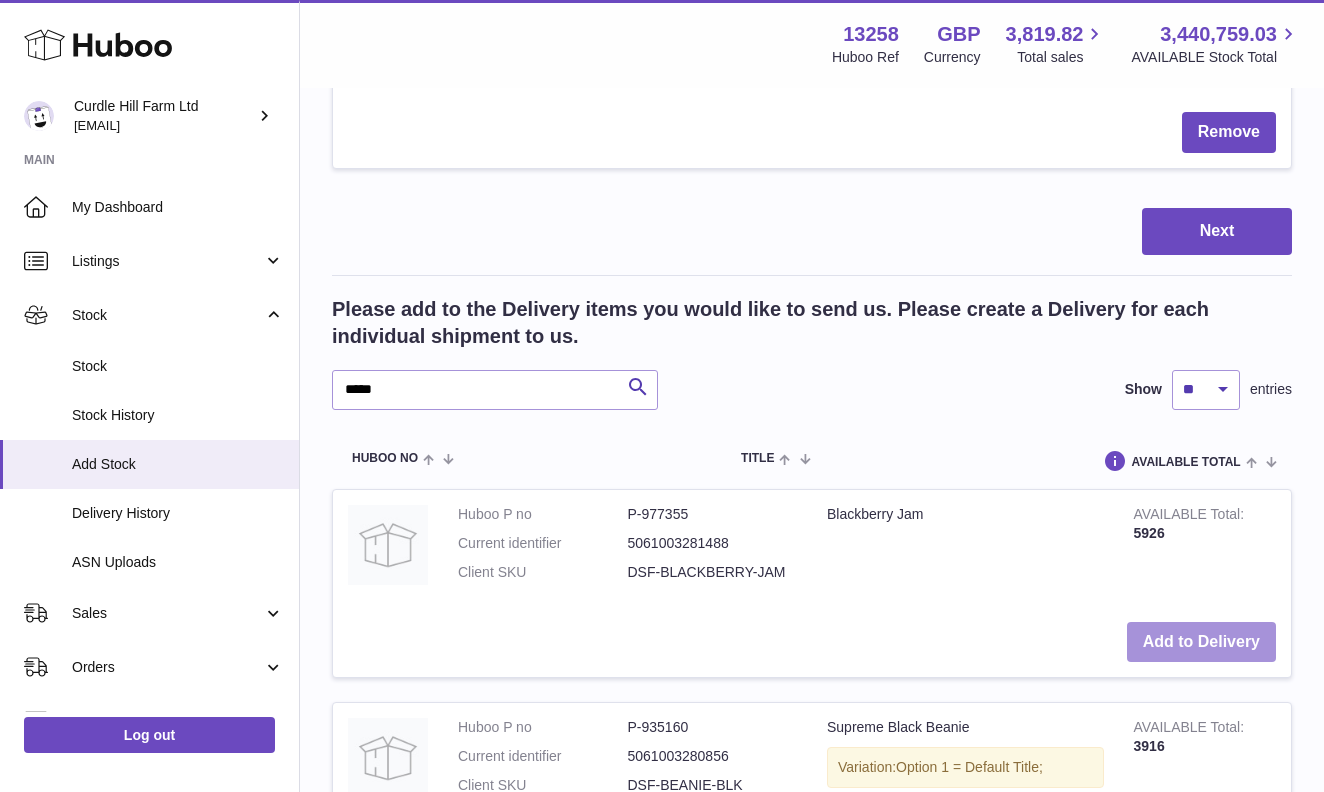 click on "Add to Delivery" at bounding box center (1201, 642) 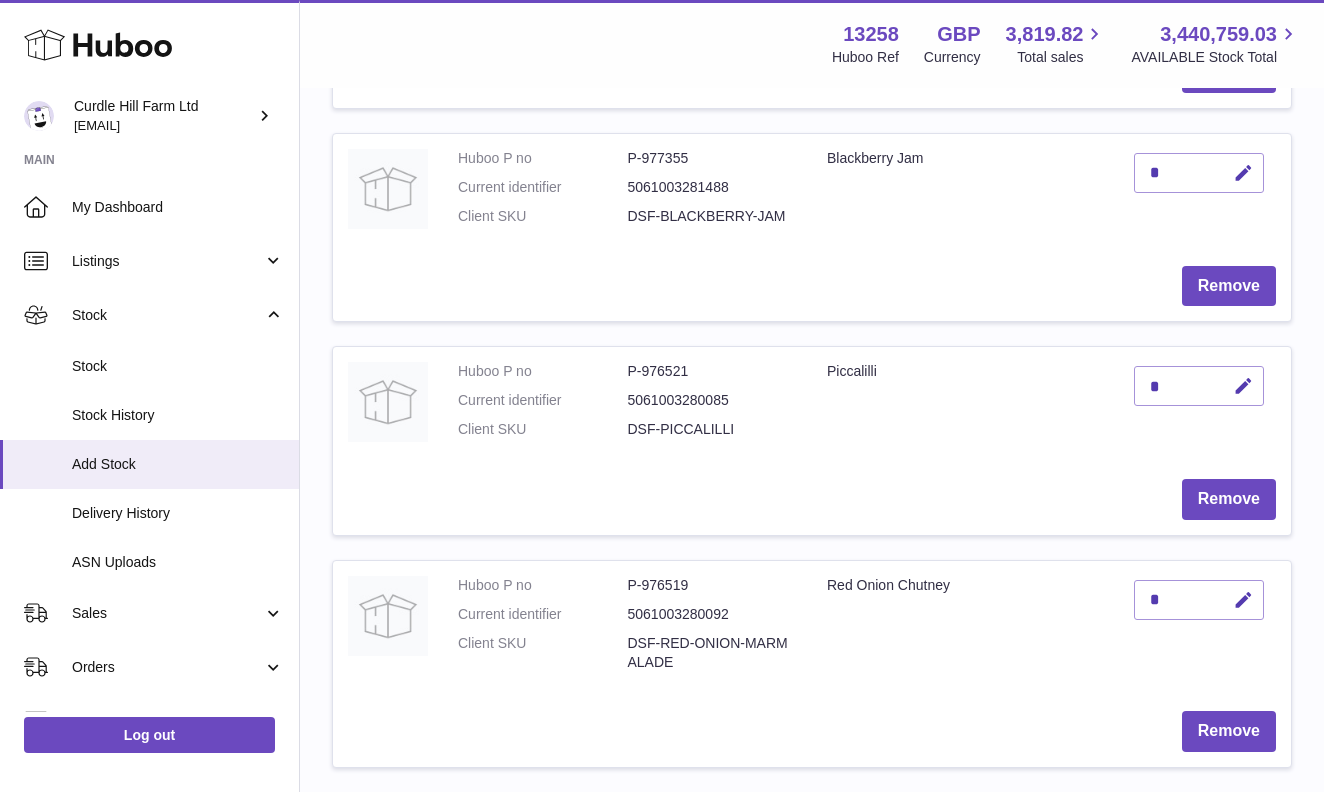 scroll, scrollTop: 524, scrollLeft: 0, axis: vertical 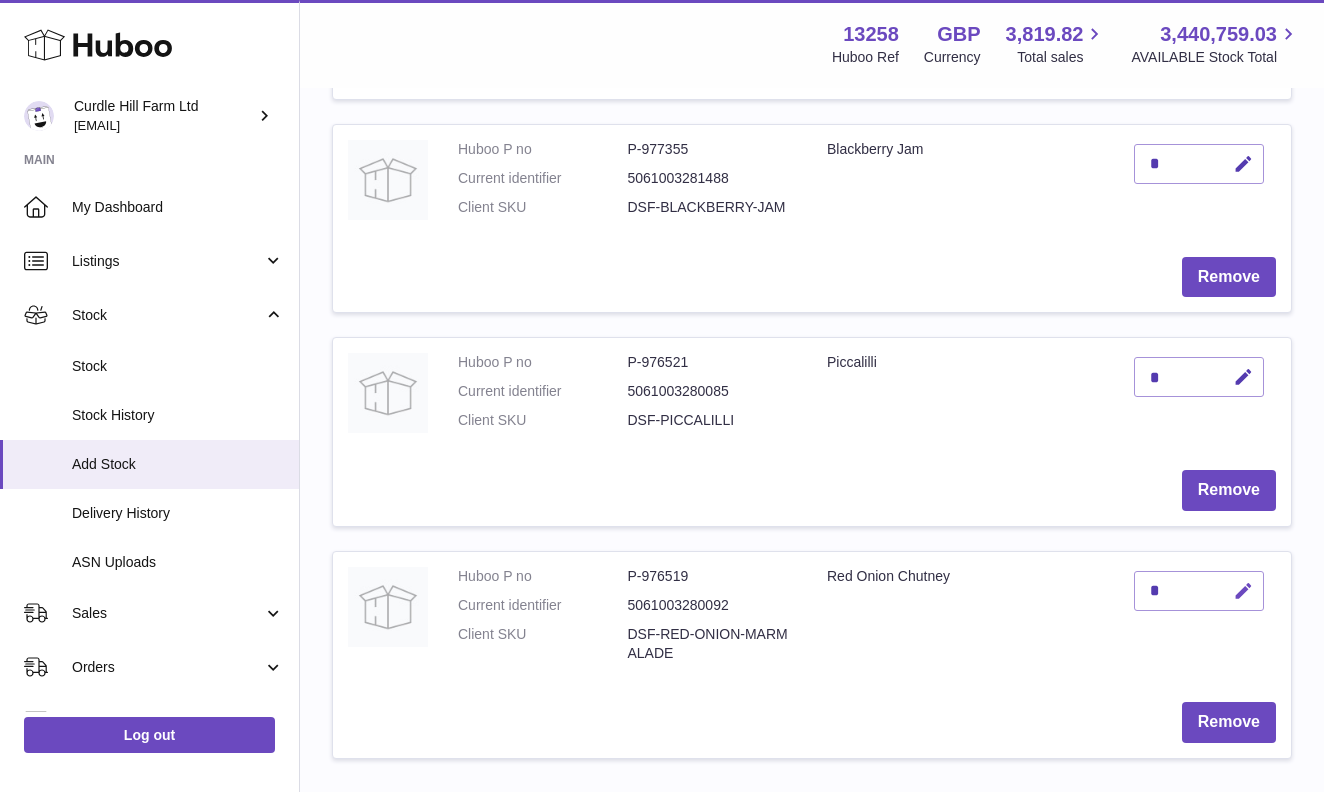 click at bounding box center [1243, 591] 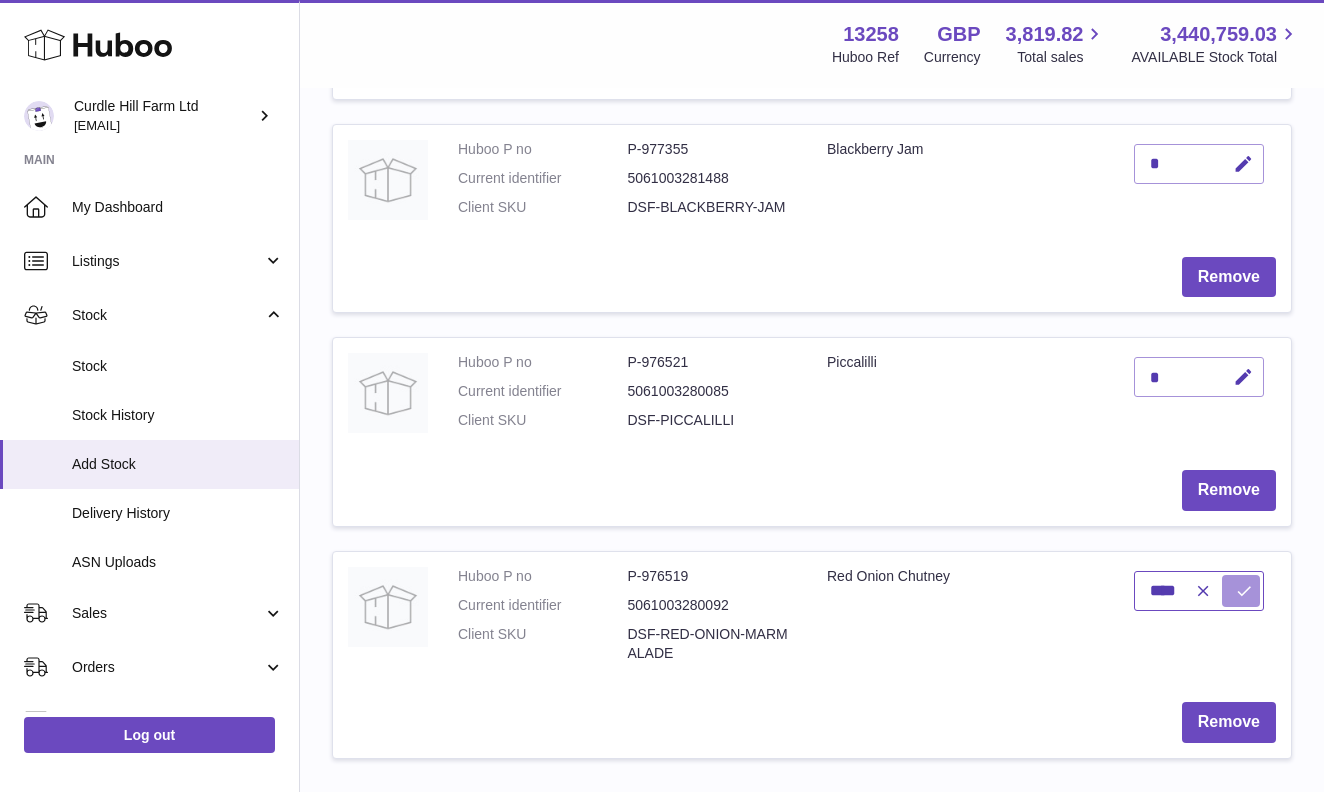 type on "****" 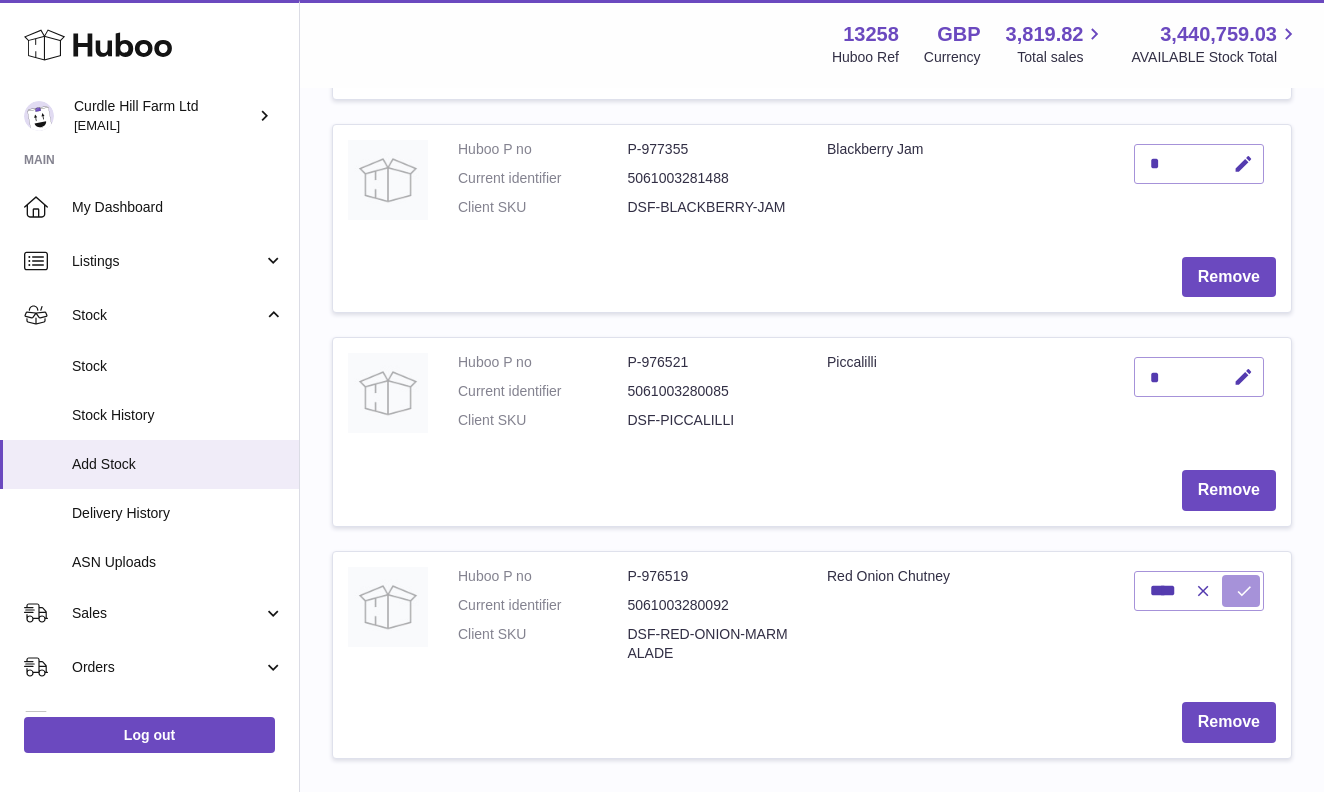 click at bounding box center [1241, 591] 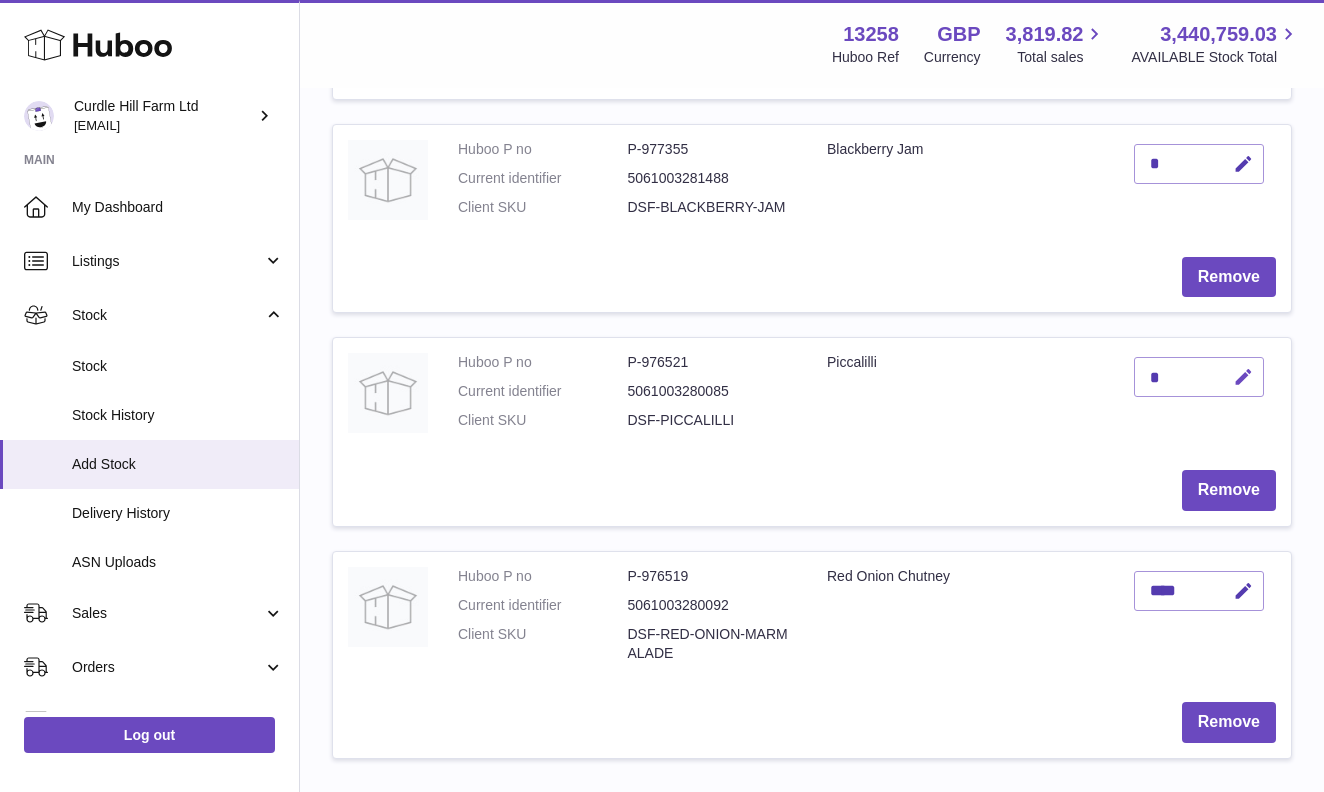 click at bounding box center (1243, 377) 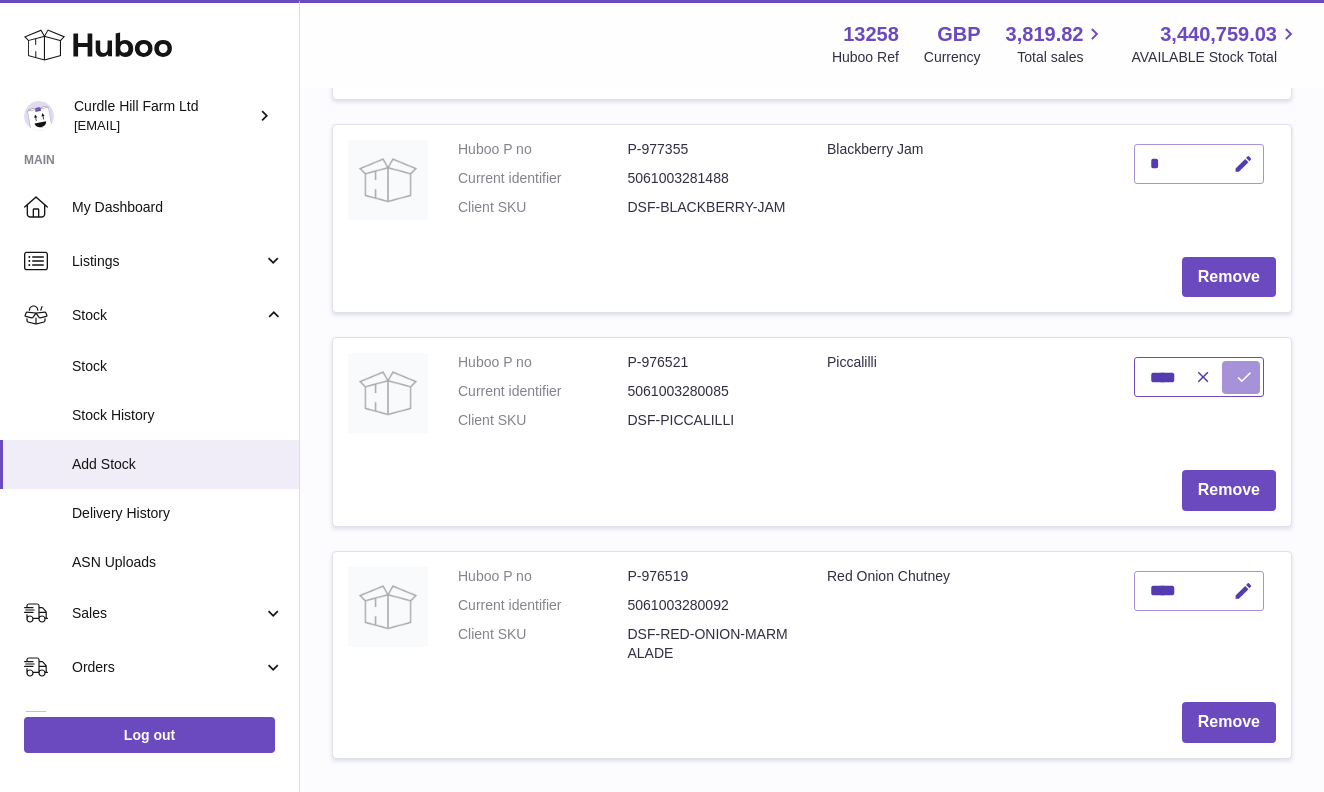 type on "****" 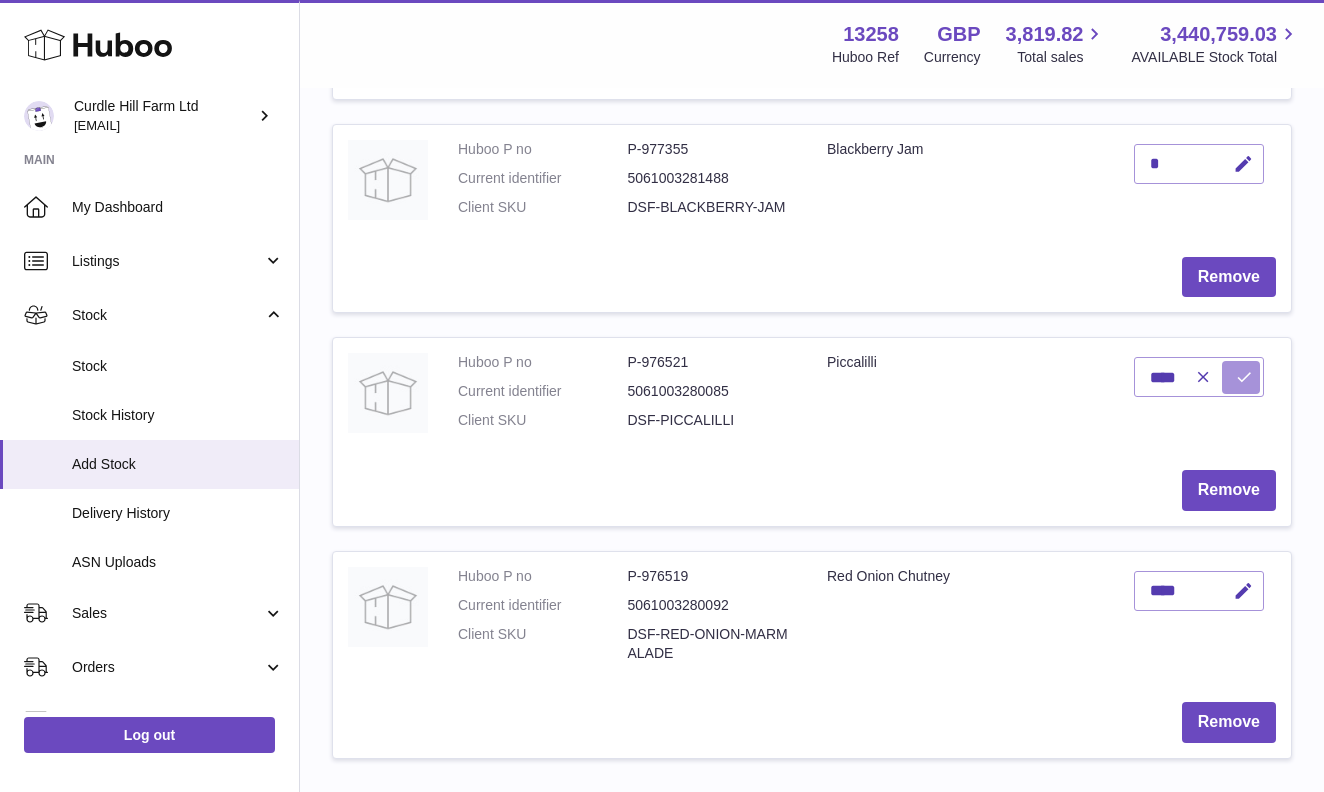 click at bounding box center [1241, 377] 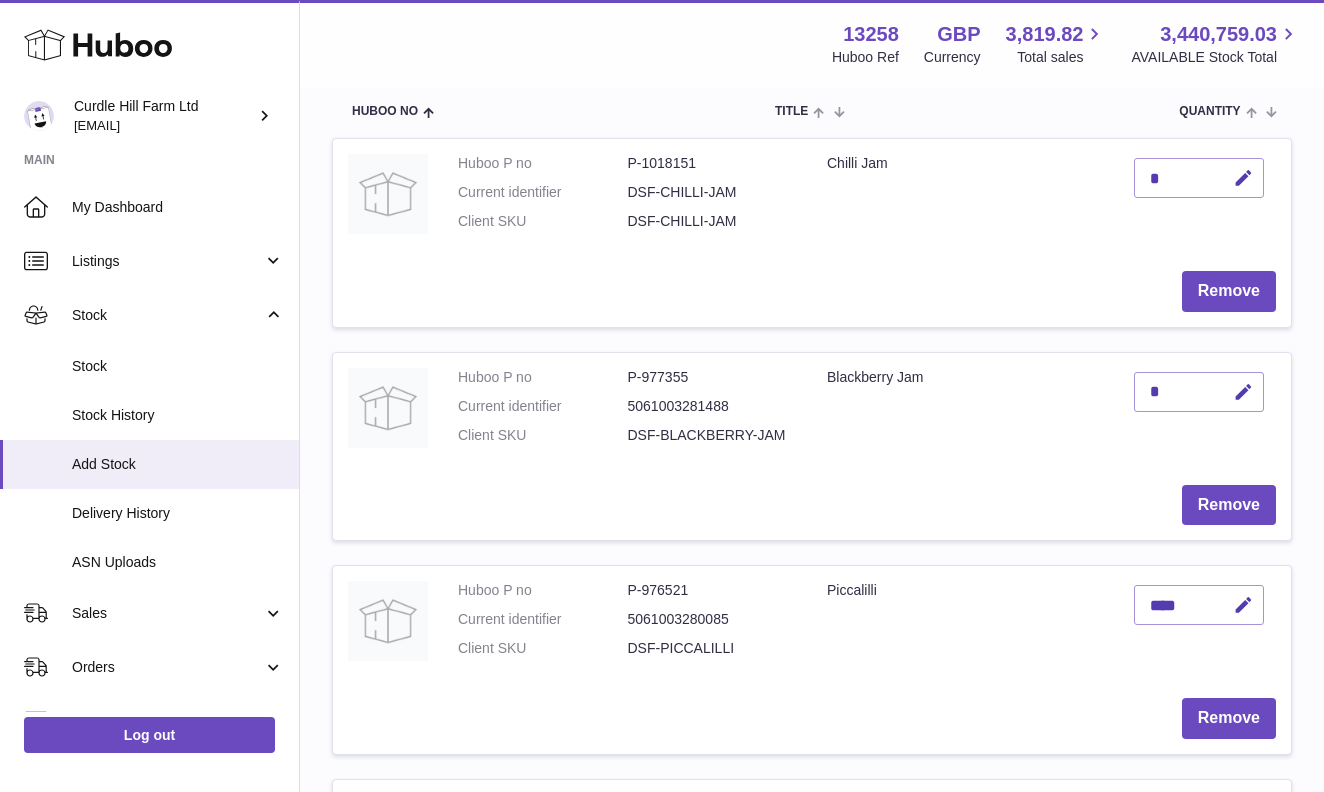 scroll, scrollTop: 289, scrollLeft: 0, axis: vertical 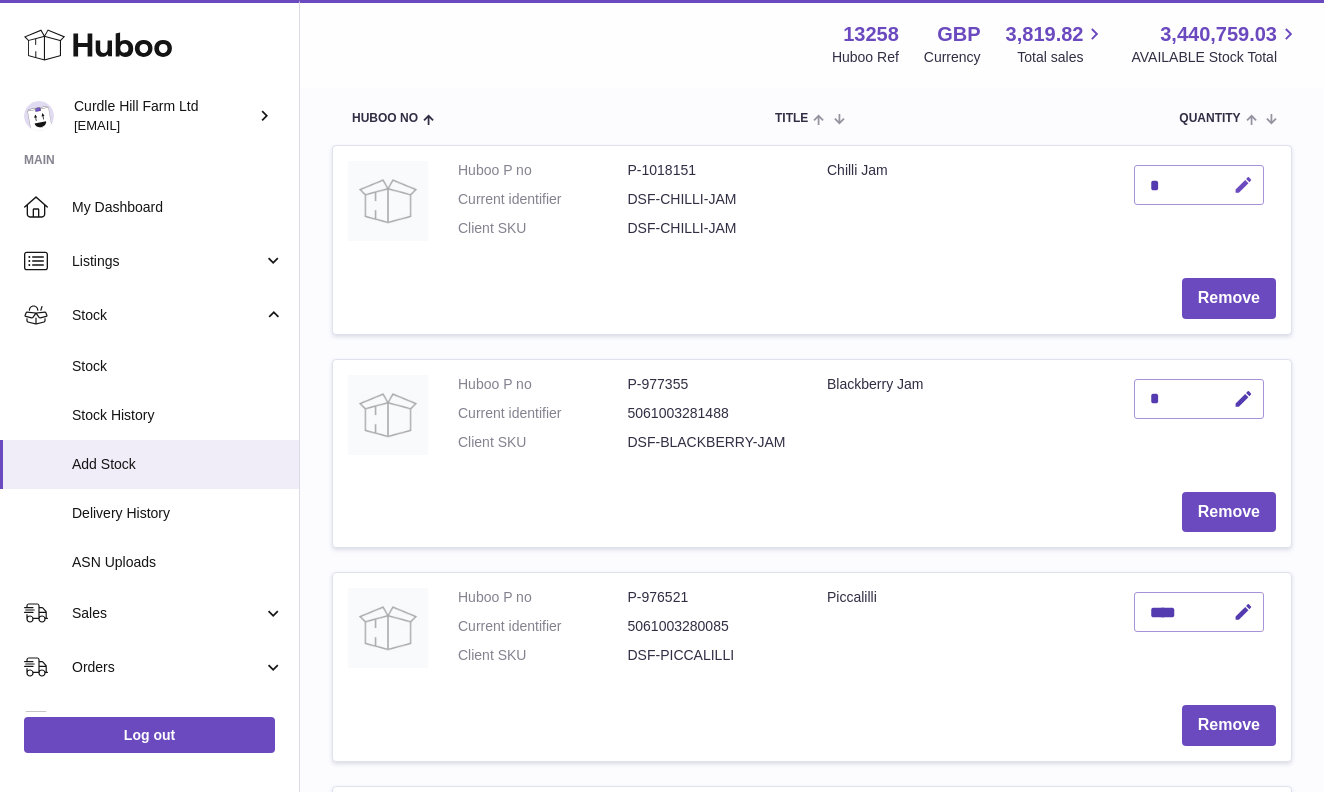 click at bounding box center [1240, 185] 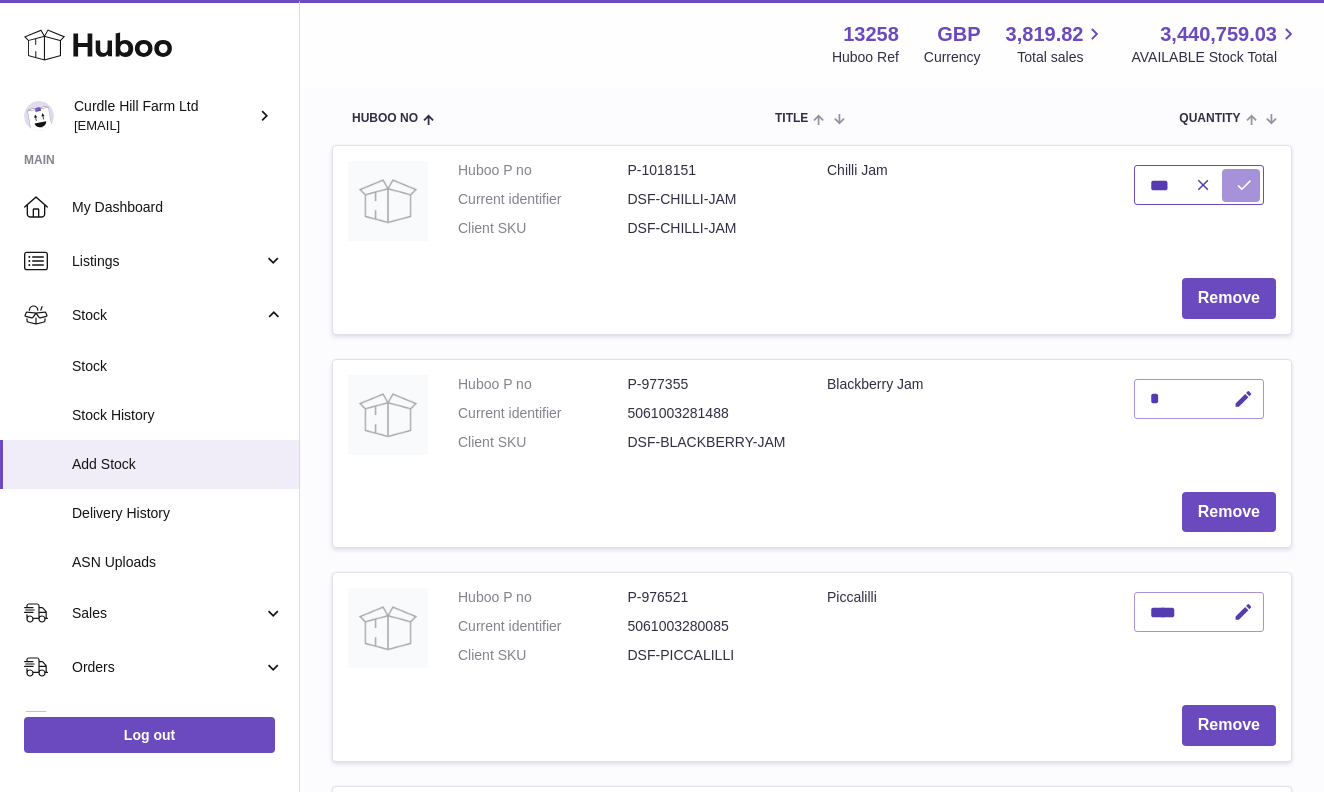 type on "***" 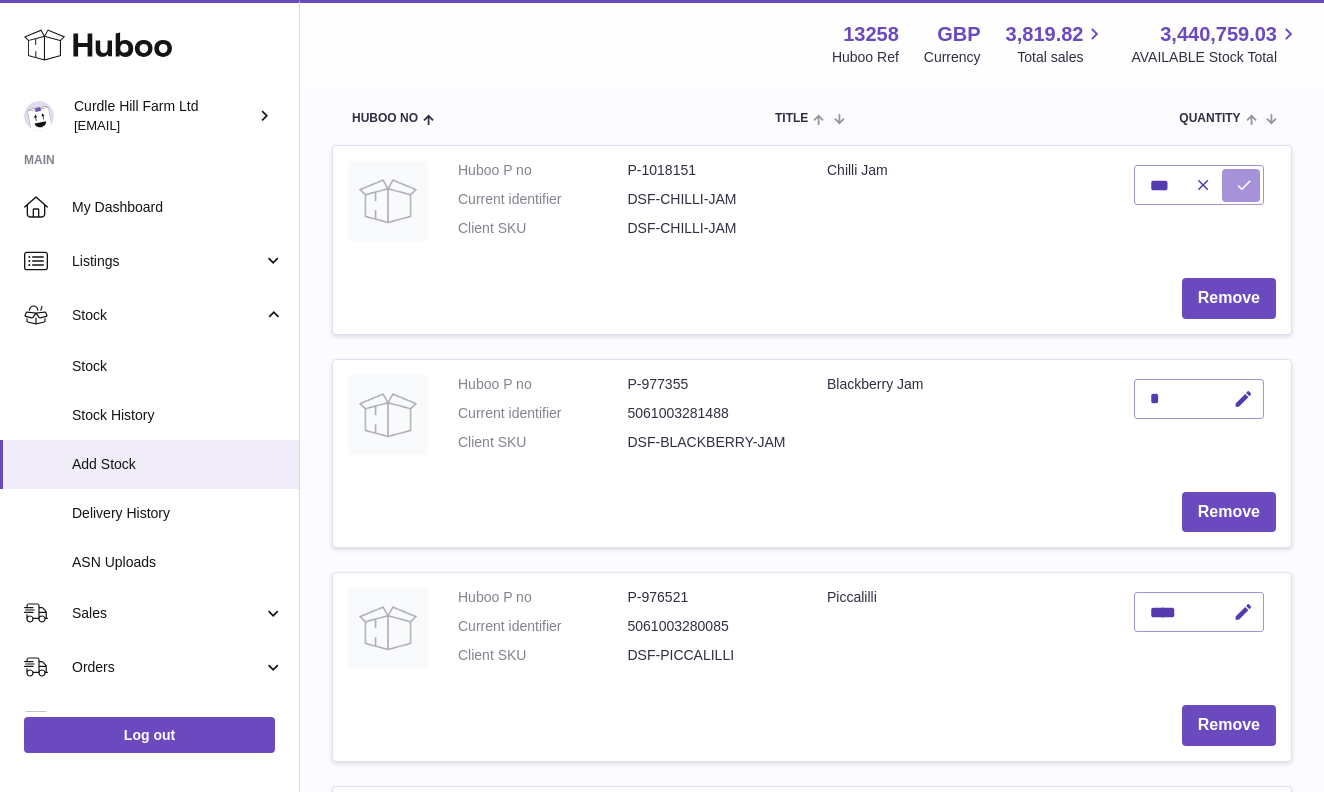 click at bounding box center [1244, 185] 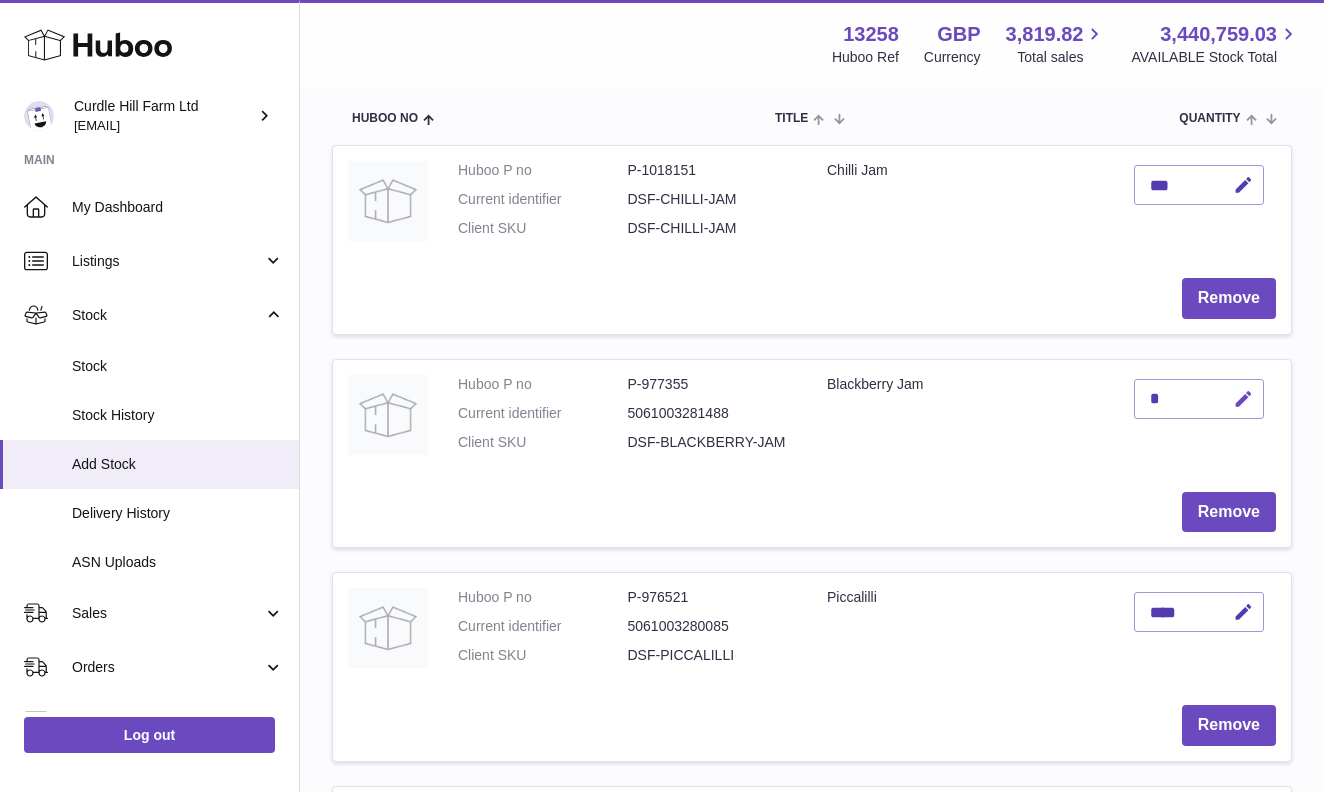 click at bounding box center [1243, 399] 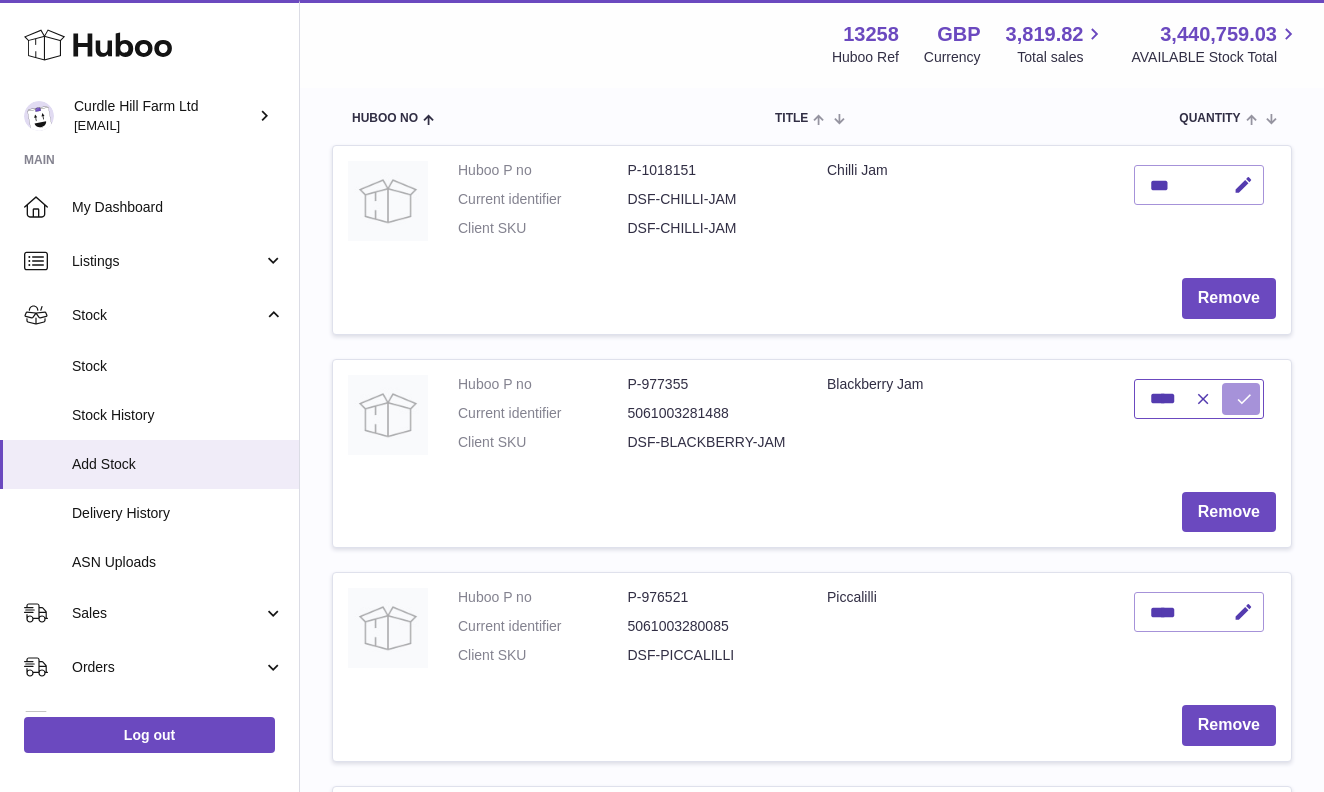type on "****" 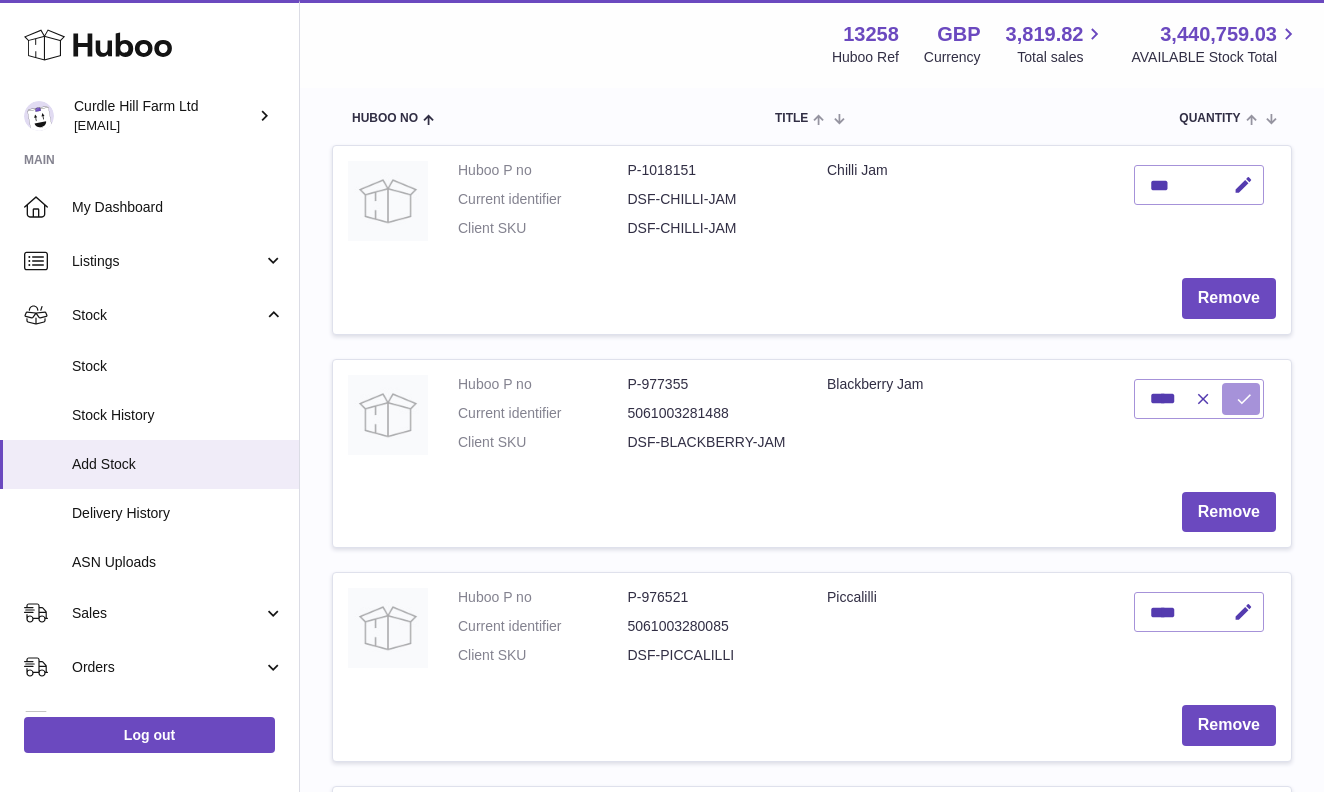 click at bounding box center [1244, 399] 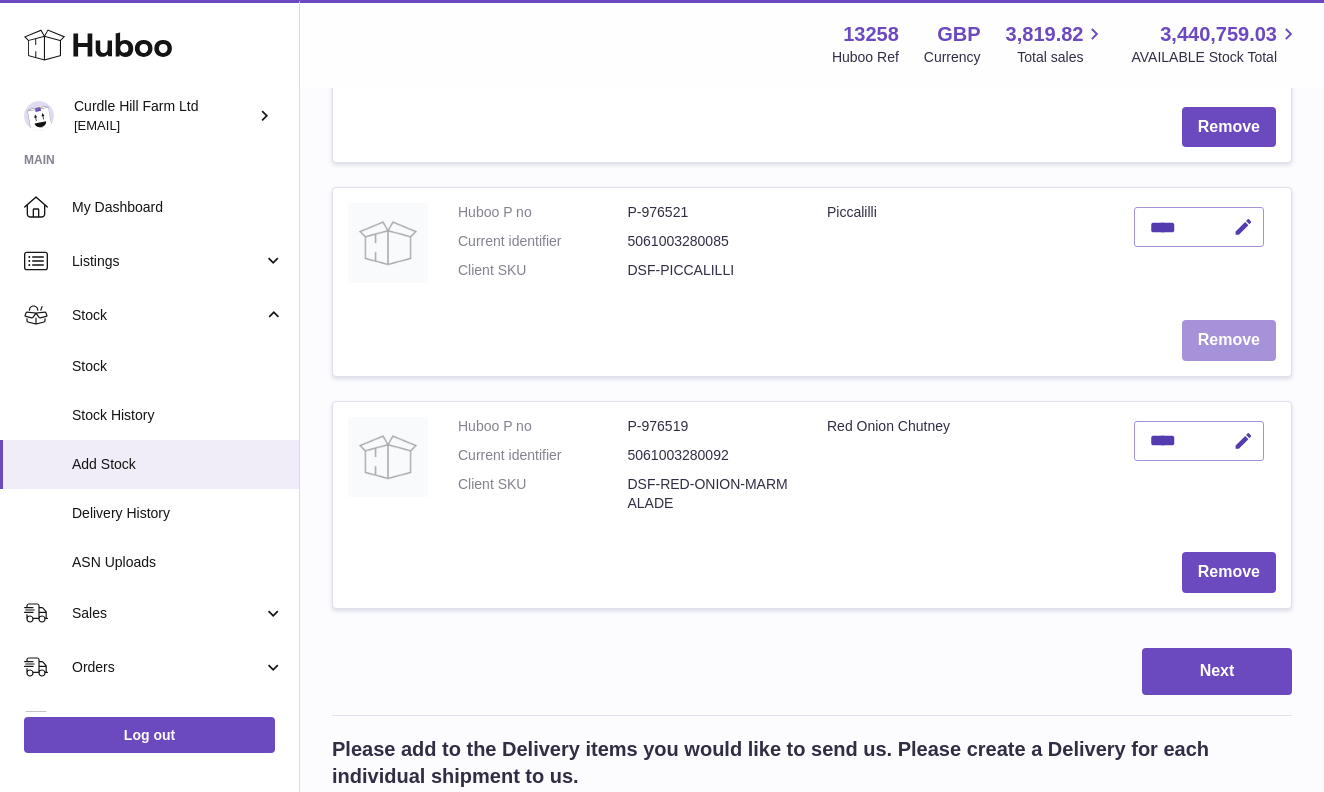 scroll, scrollTop: 689, scrollLeft: 0, axis: vertical 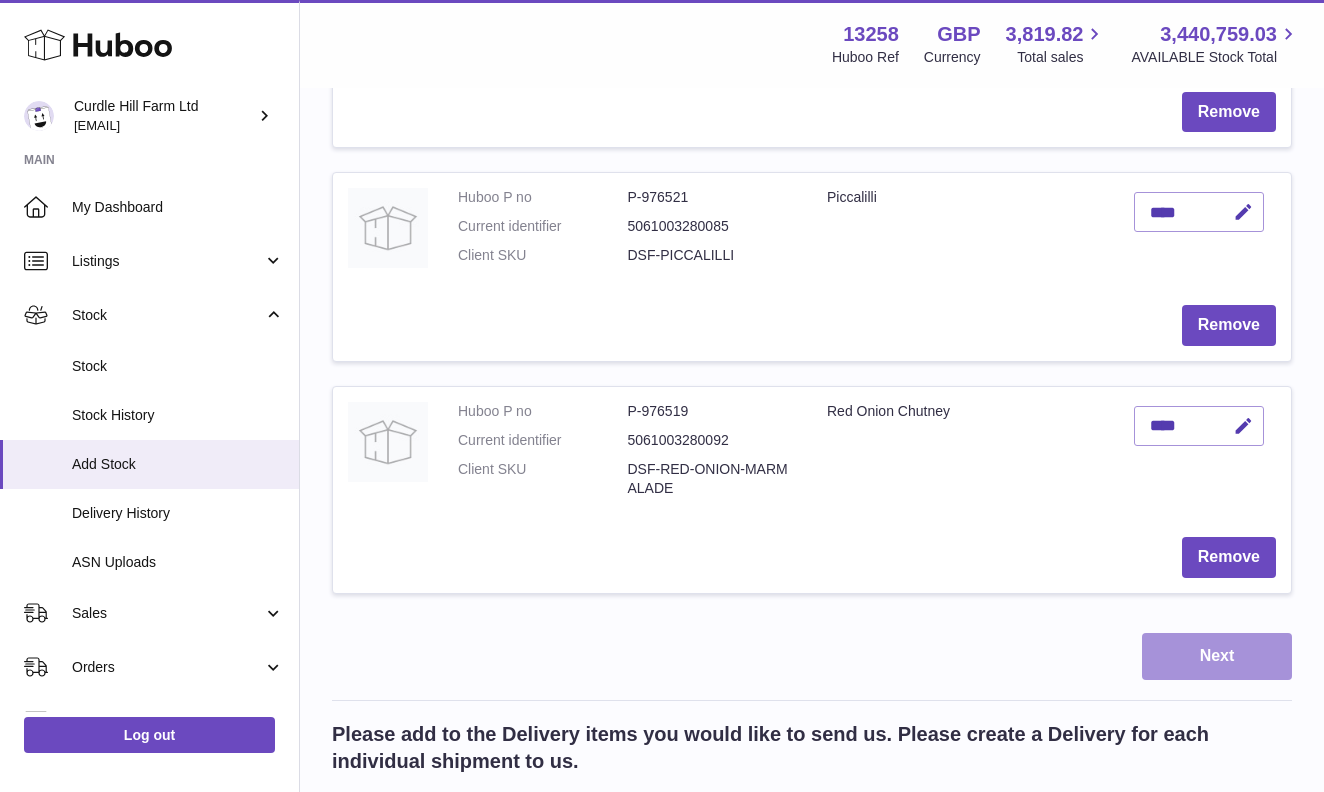 click on "Next" at bounding box center [1217, 656] 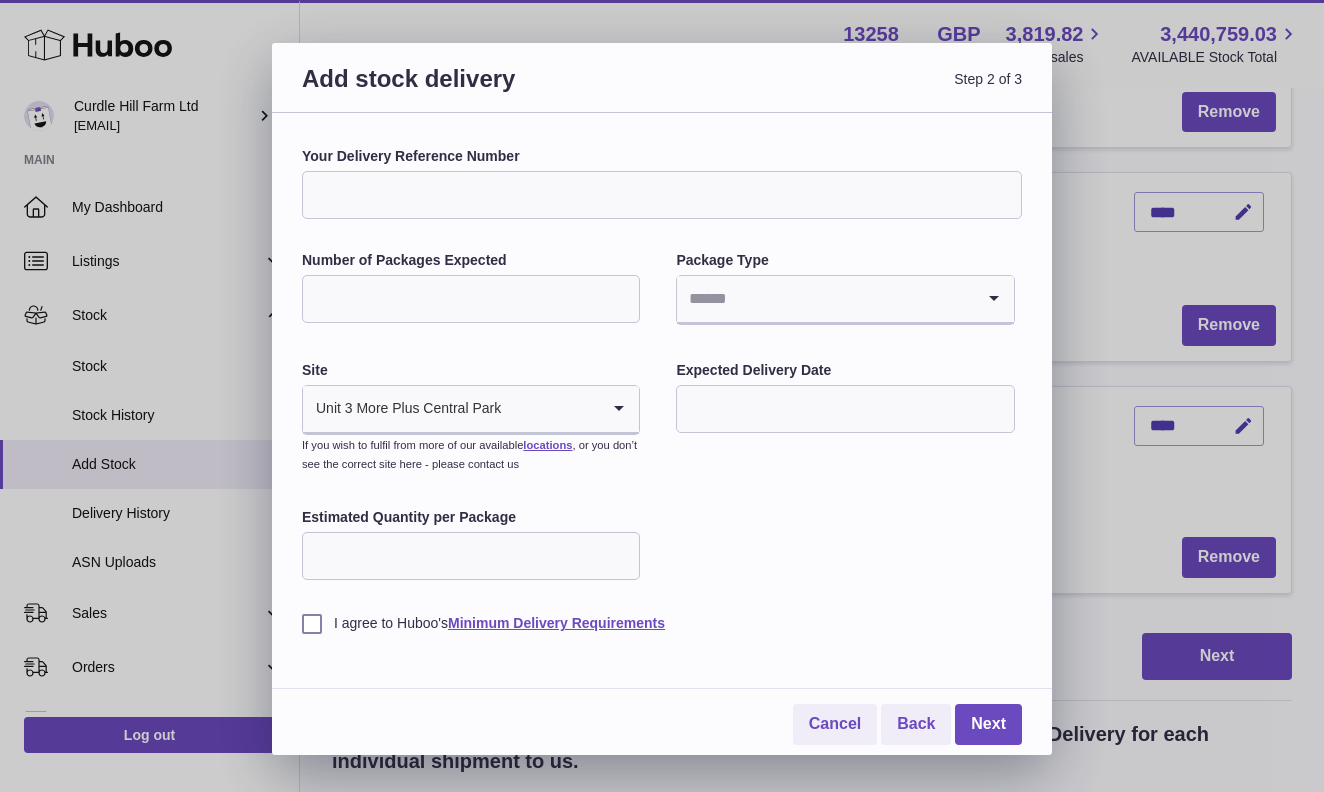 click on "Your Delivery Reference Number" at bounding box center (662, 195) 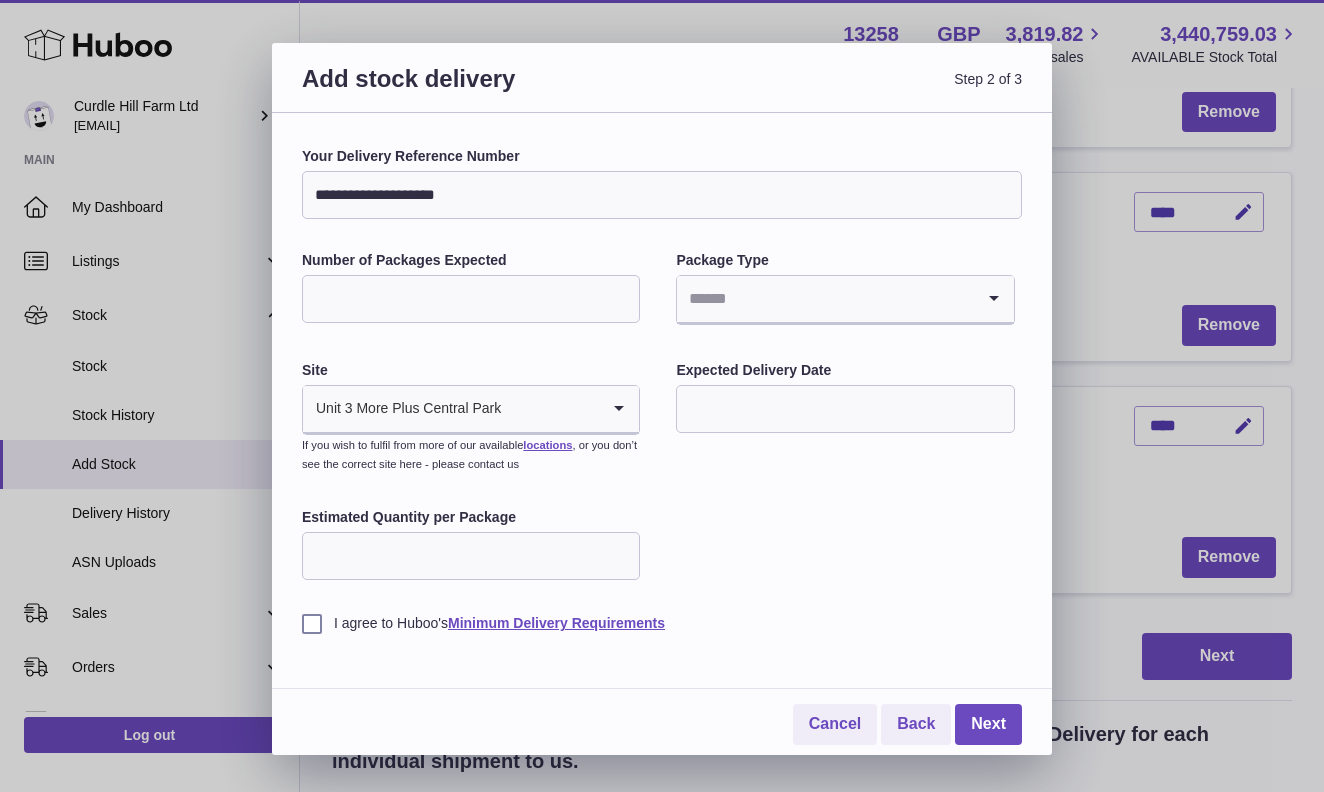 type on "**********" 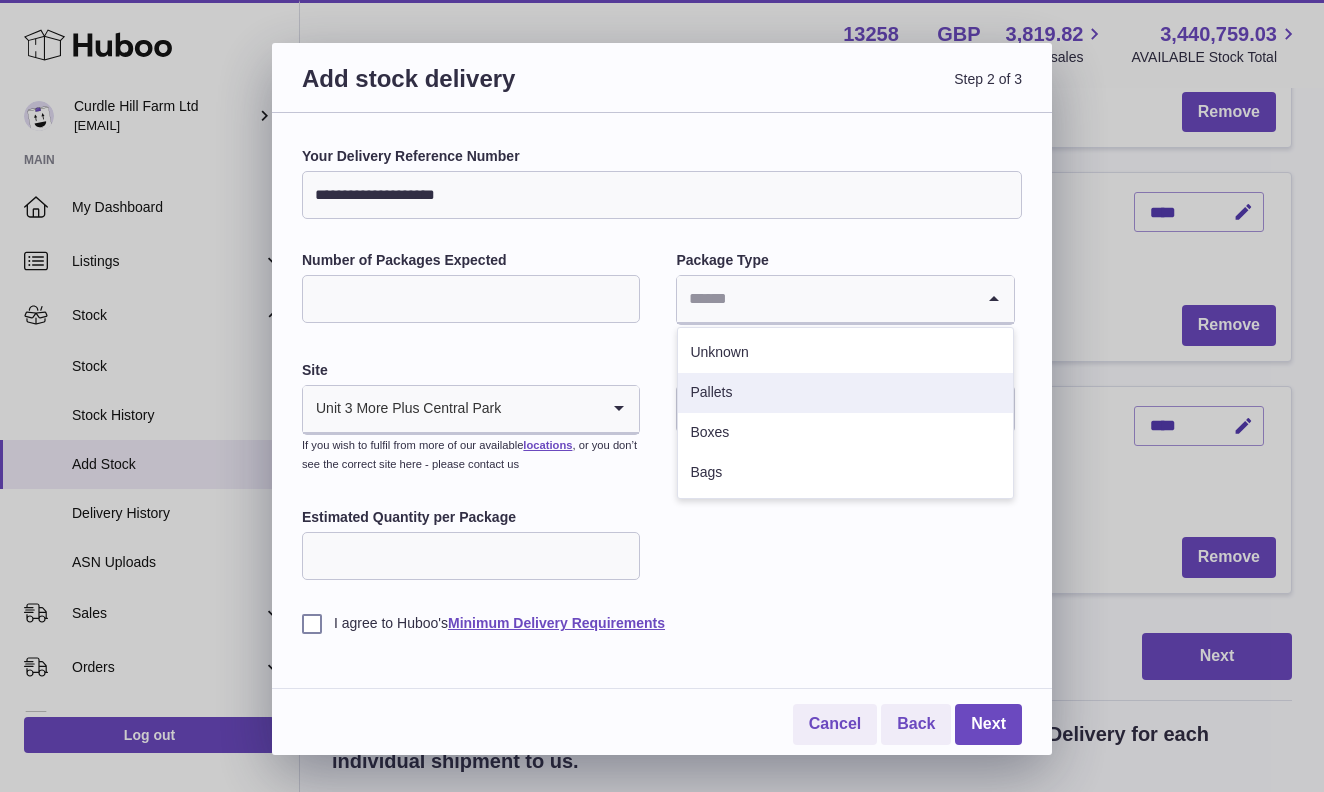 click on "Pallets" at bounding box center [845, 393] 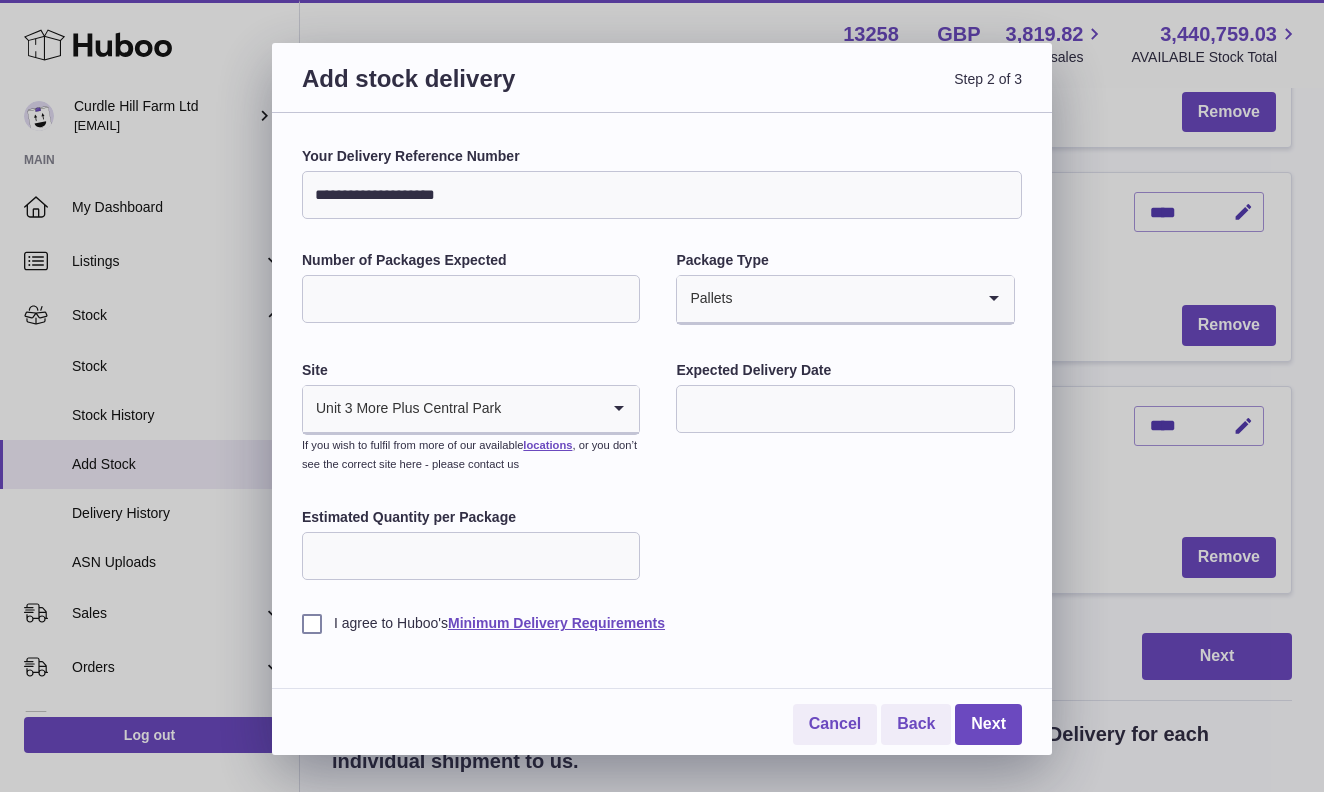 click at bounding box center (845, 409) 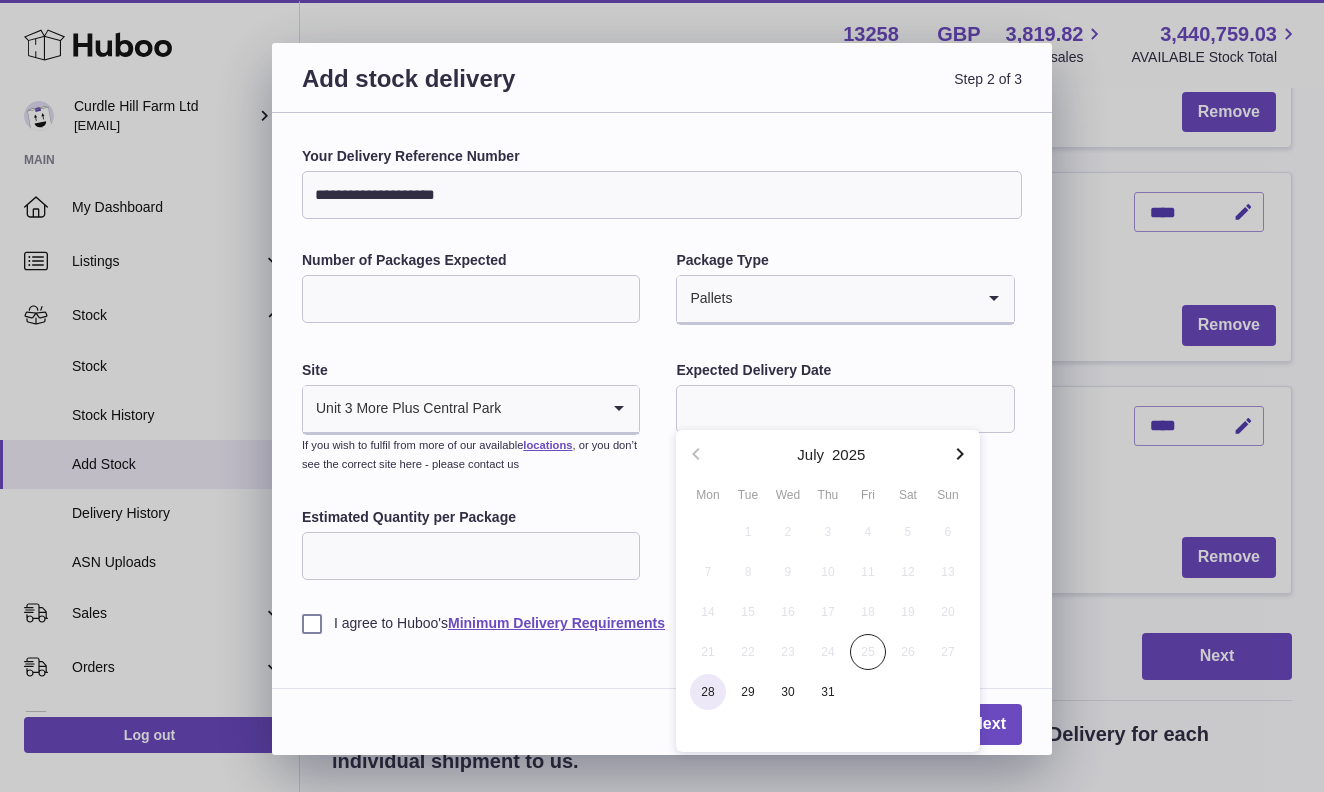 click on "28" at bounding box center (708, 692) 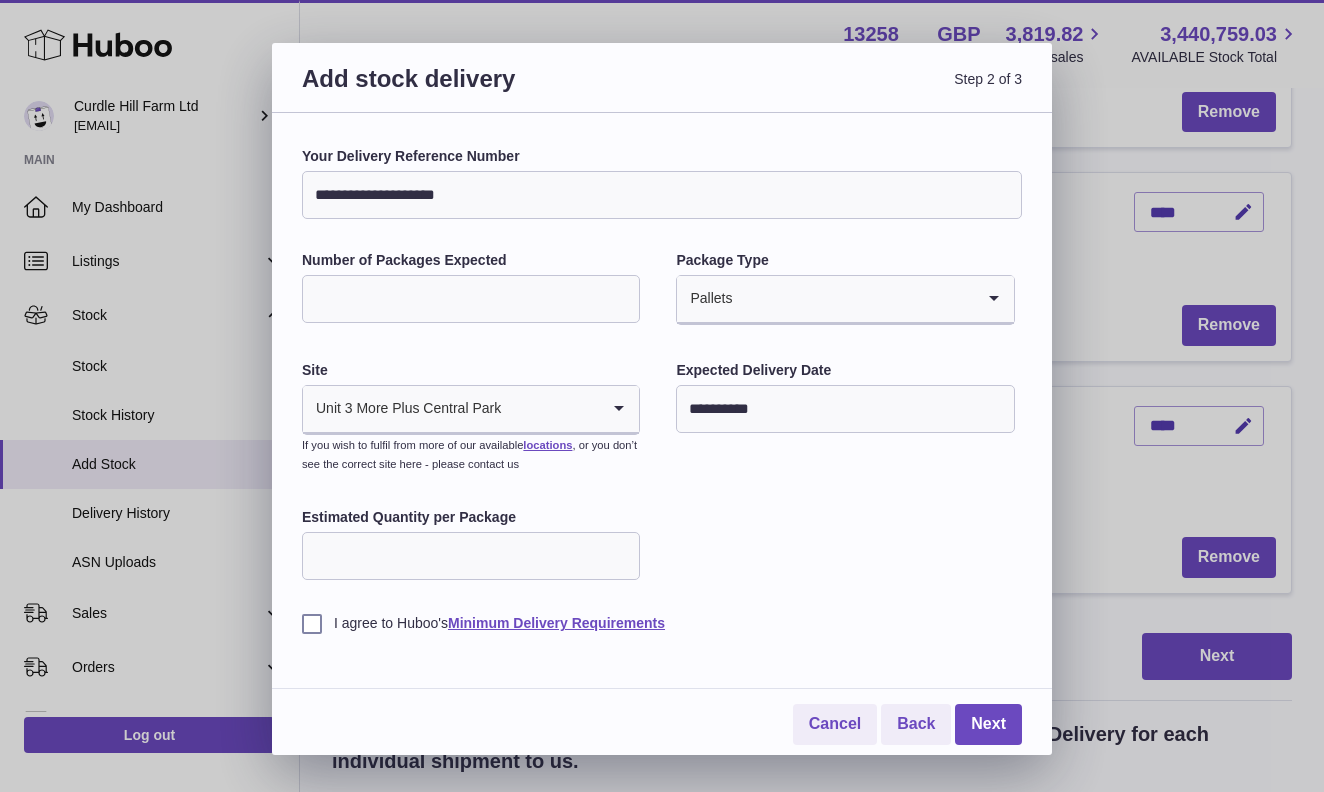 click on "I agree to Huboo's
Minimum Delivery Requirements" at bounding box center (662, 623) 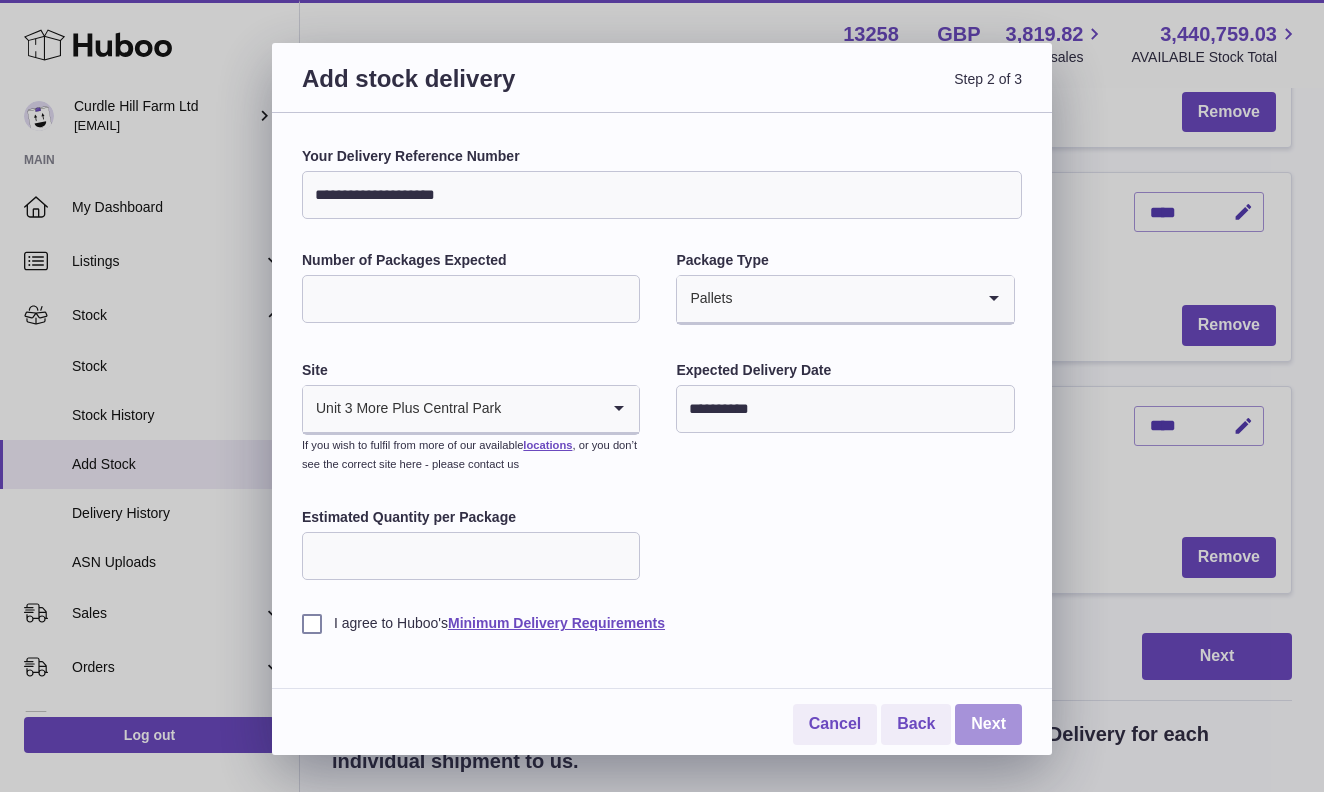 click on "Next" at bounding box center (988, 724) 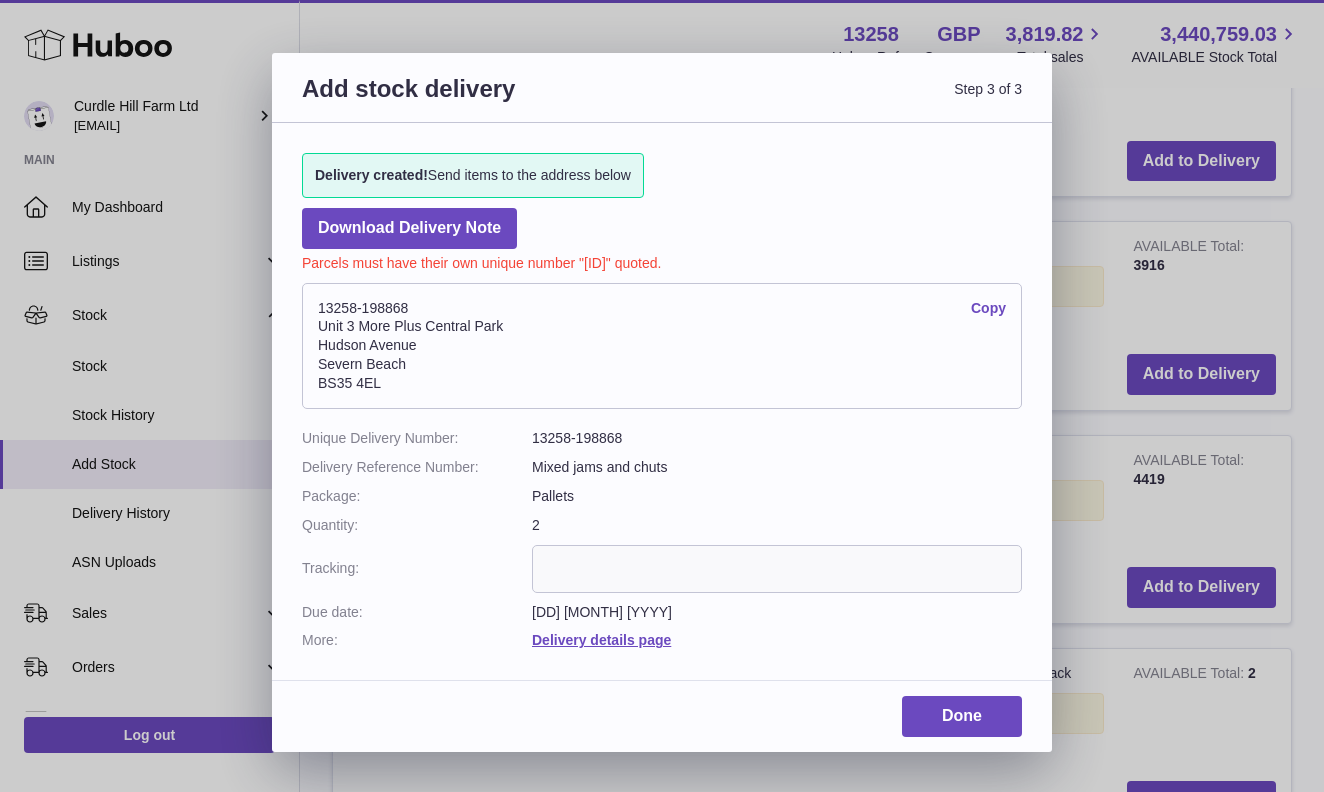 drag, startPoint x: 396, startPoint y: 375, endPoint x: 313, endPoint y: 297, distance: 113.89908 